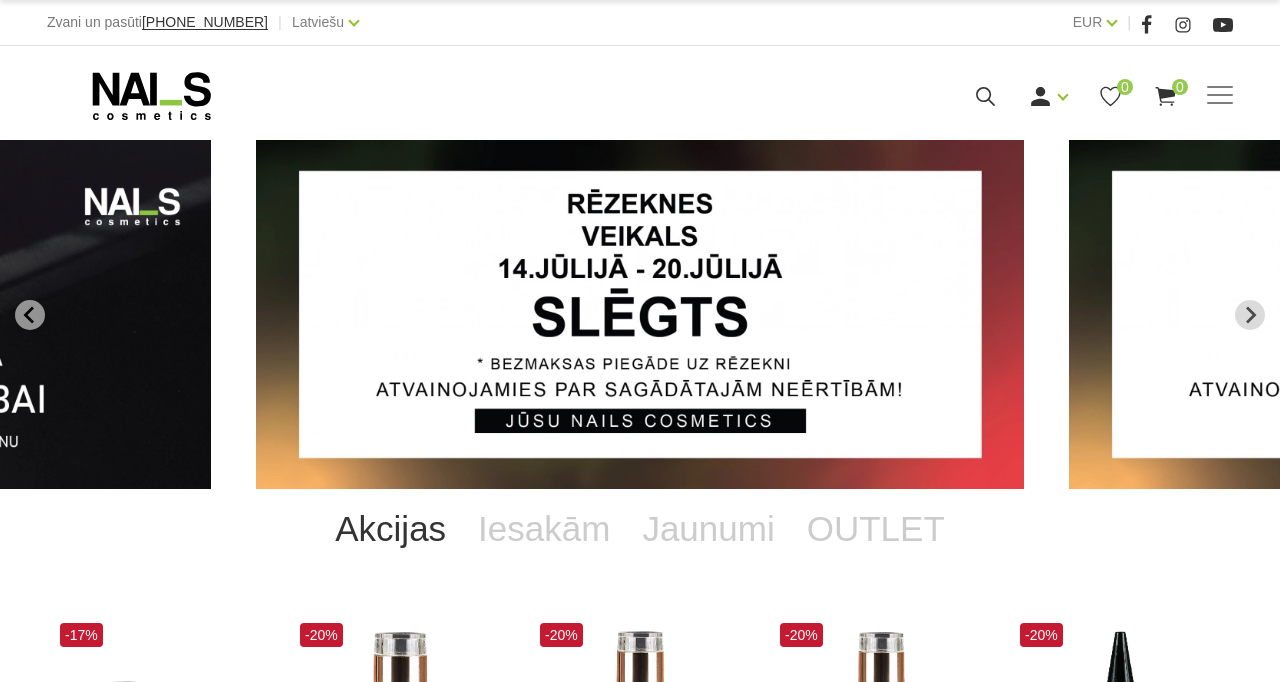 scroll, scrollTop: 0, scrollLeft: 0, axis: both 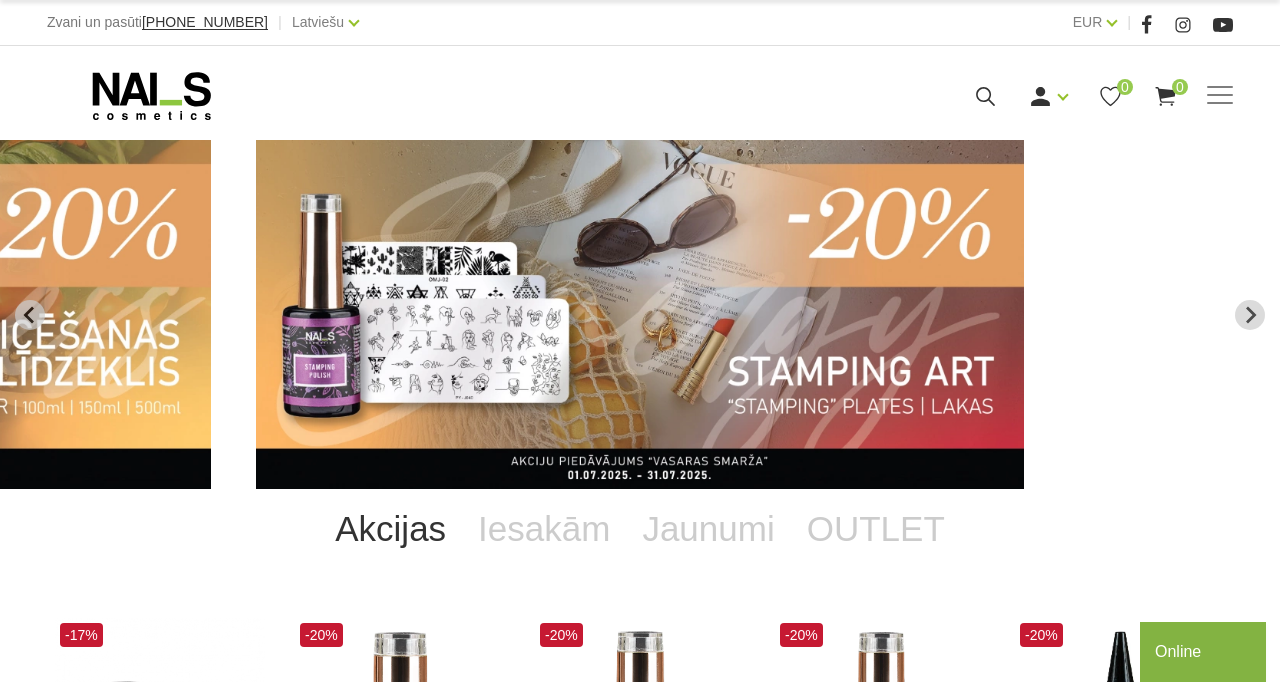 click 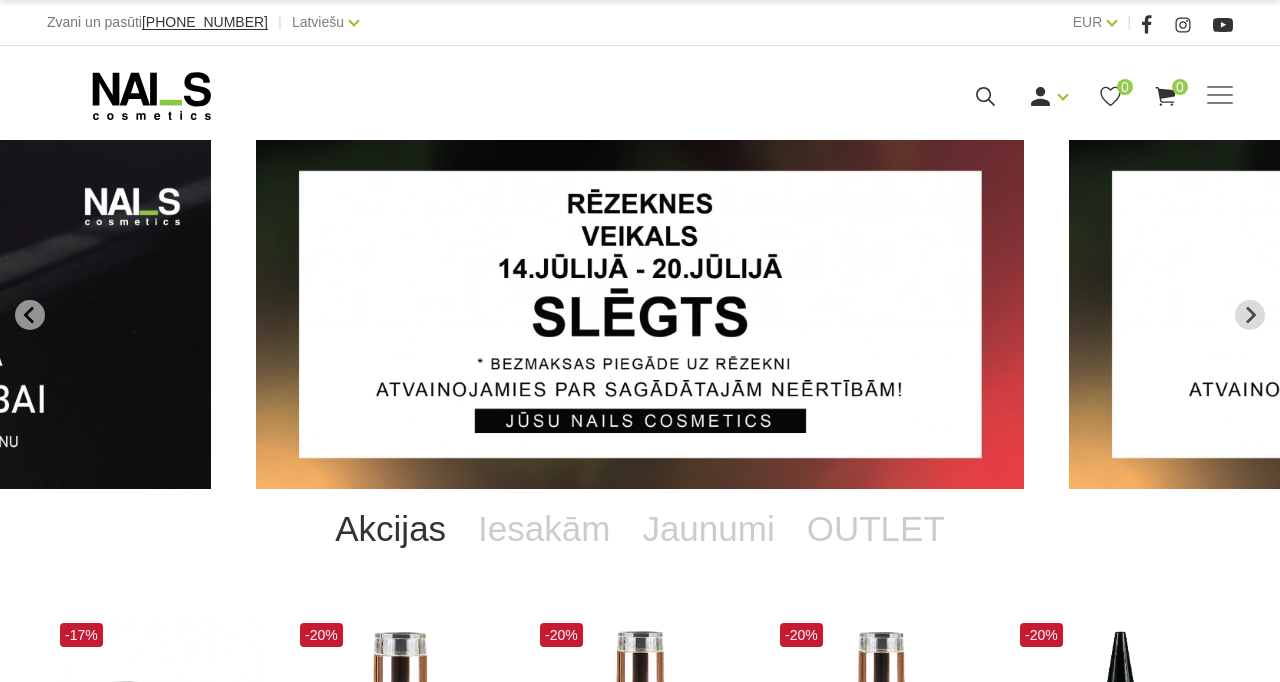 scroll, scrollTop: 0, scrollLeft: 0, axis: both 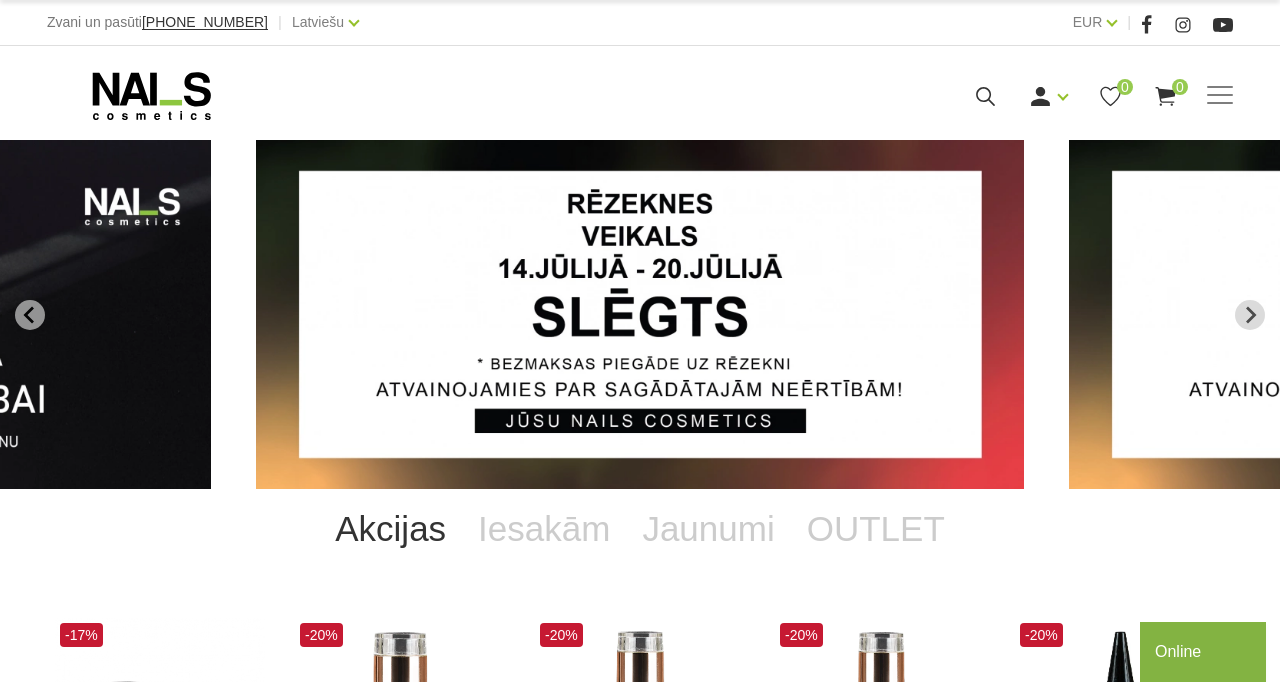 click on "Russian" at bounding box center [294, 95] 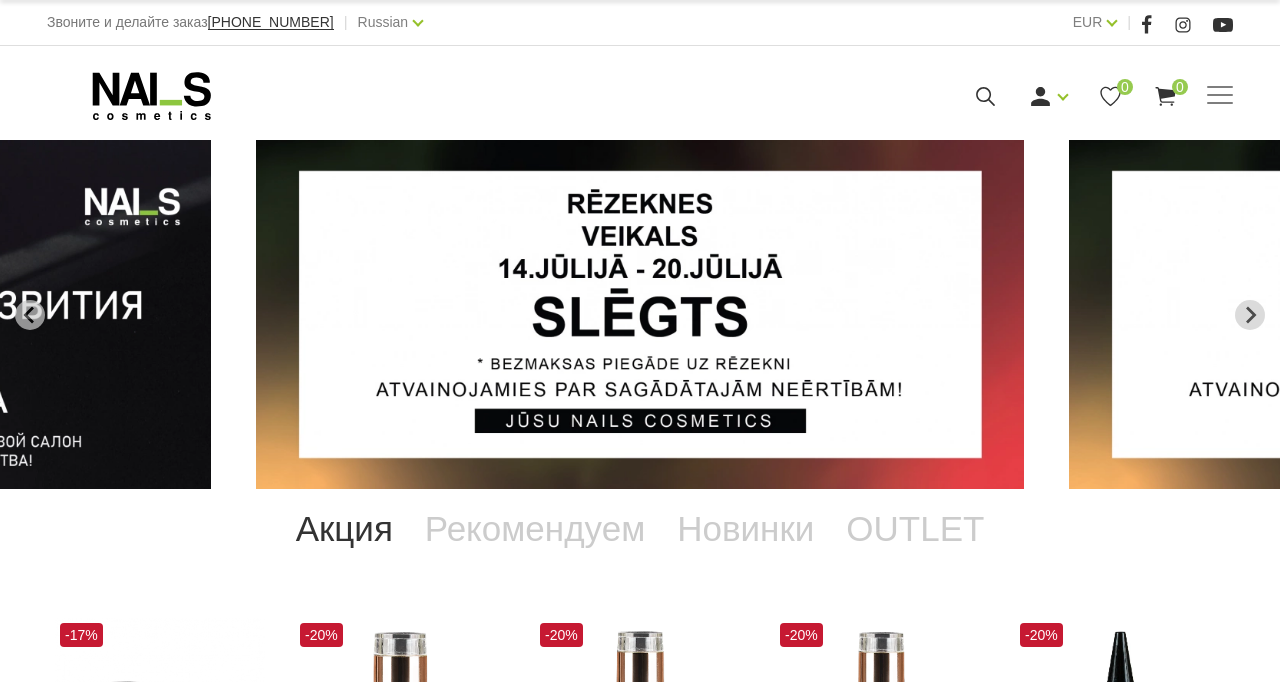scroll, scrollTop: 0, scrollLeft: 0, axis: both 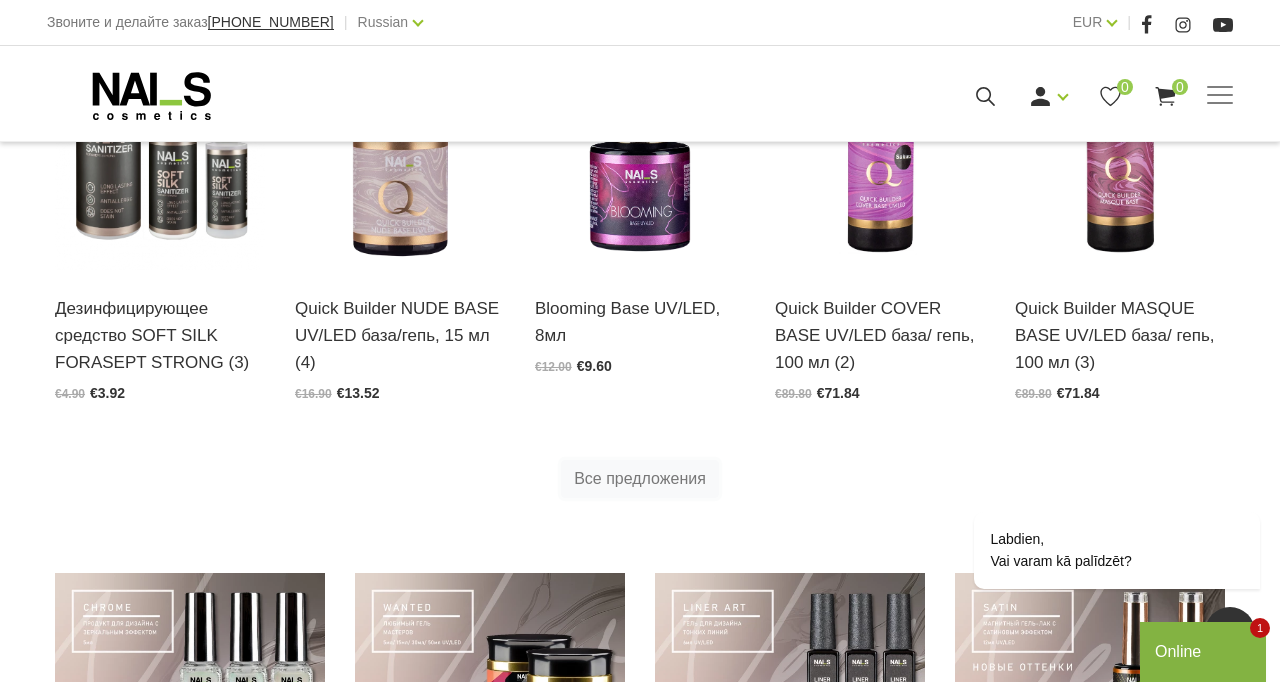 click on "Все предложения" at bounding box center [640, 479] 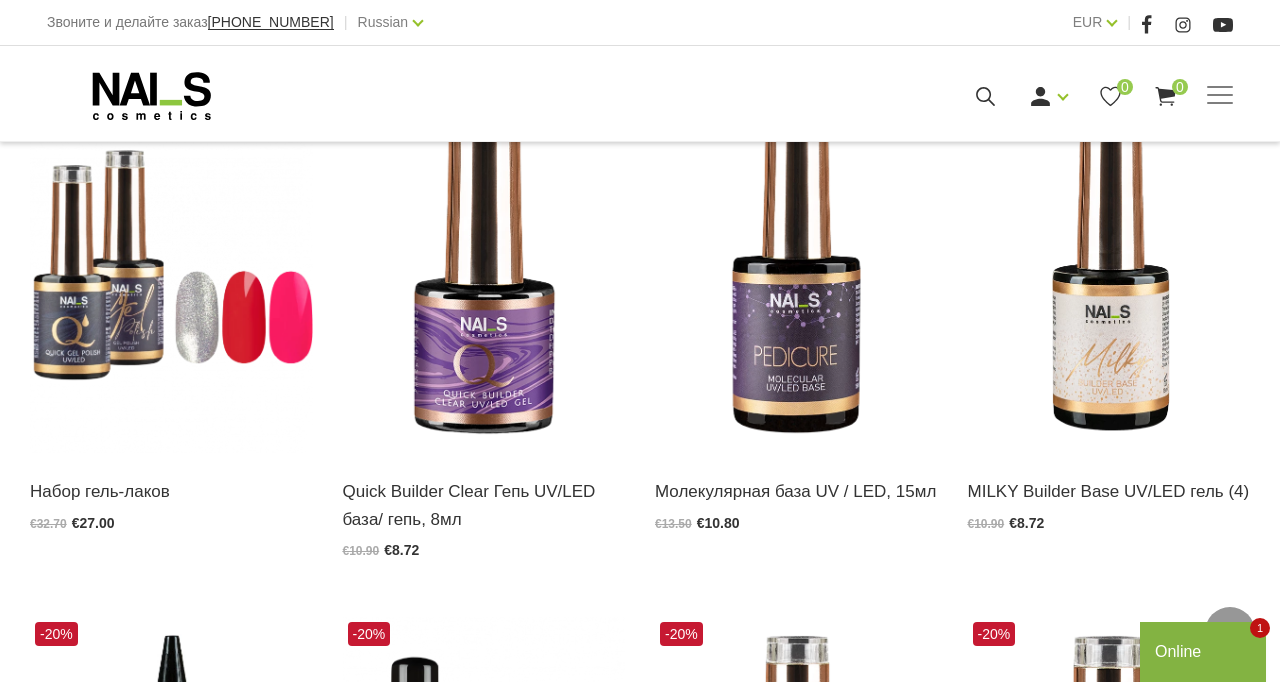 scroll, scrollTop: 528, scrollLeft: 0, axis: vertical 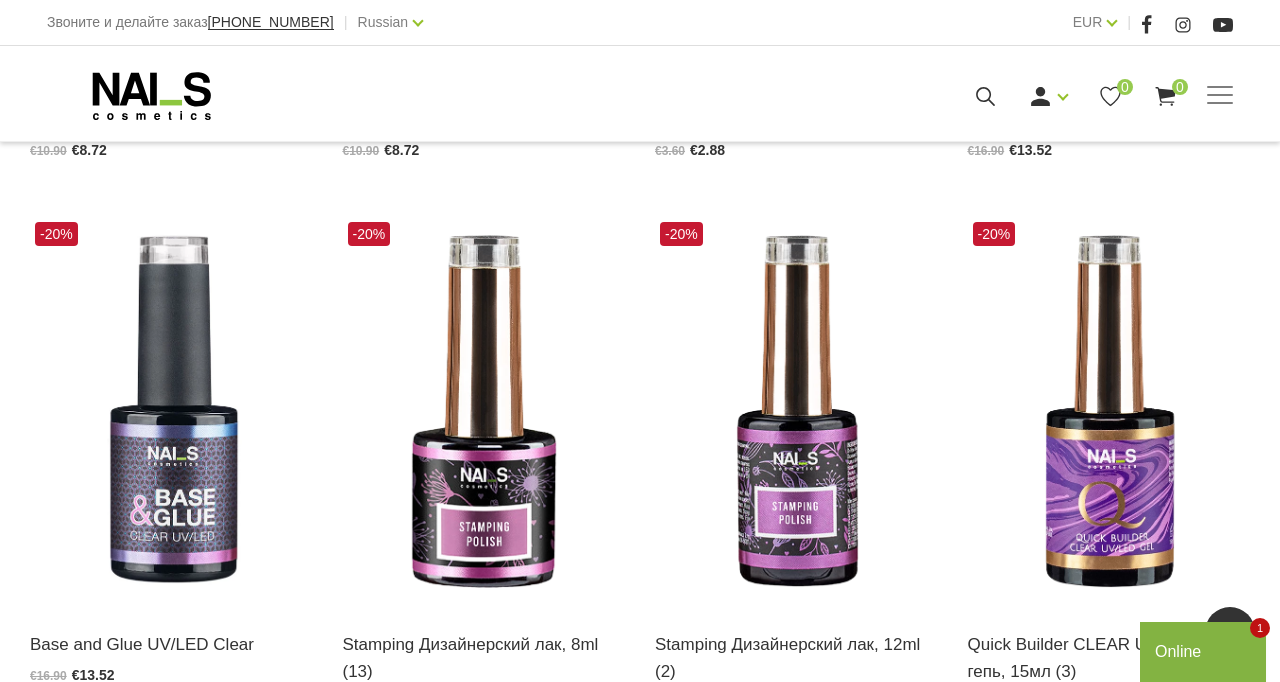 click at bounding box center [484, 411] 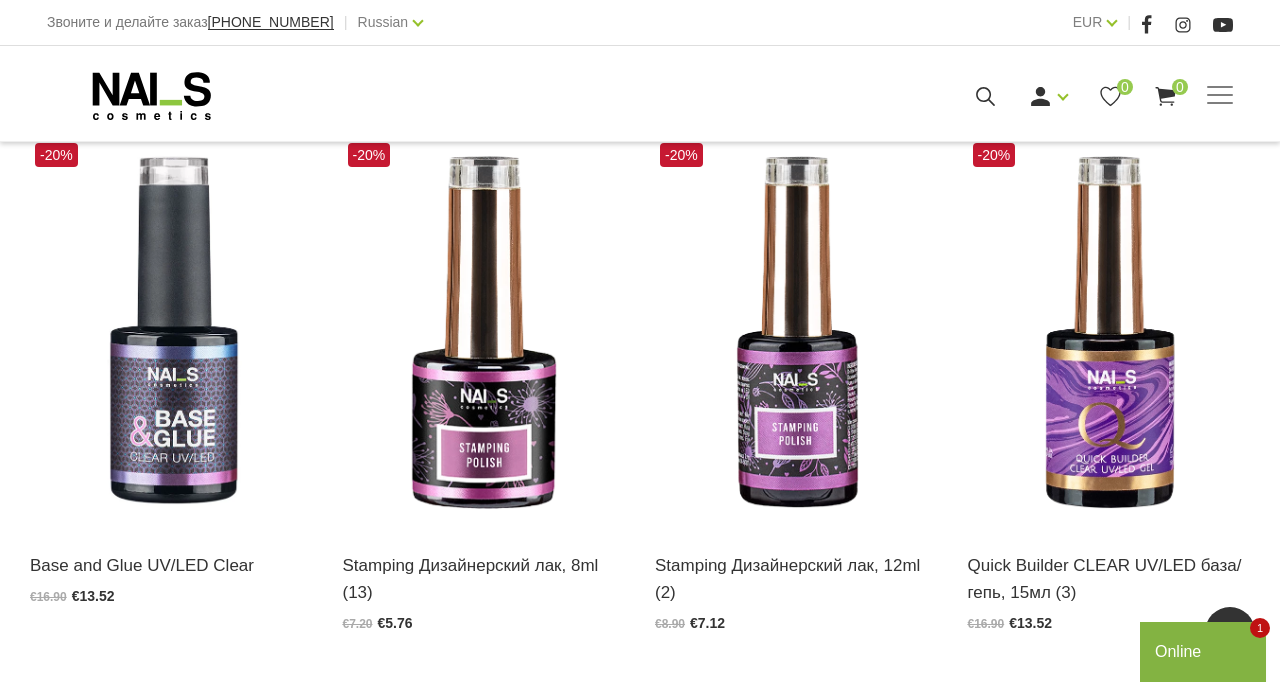scroll, scrollTop: 2603, scrollLeft: 0, axis: vertical 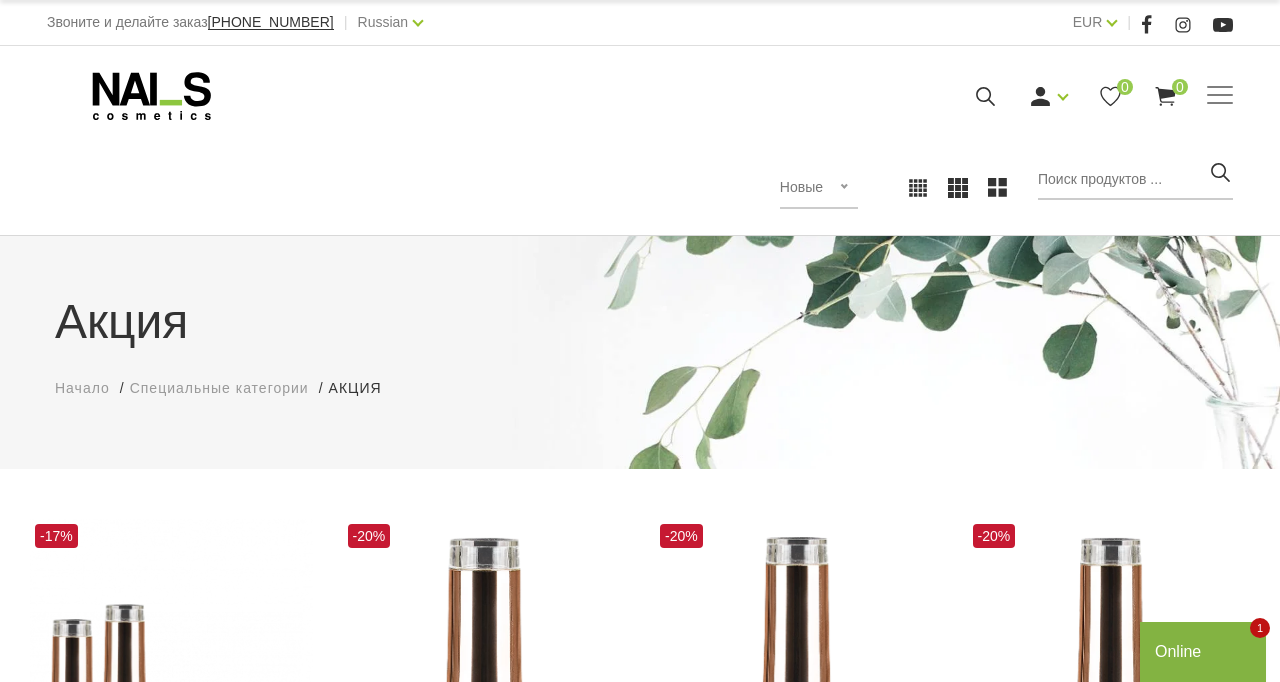 click 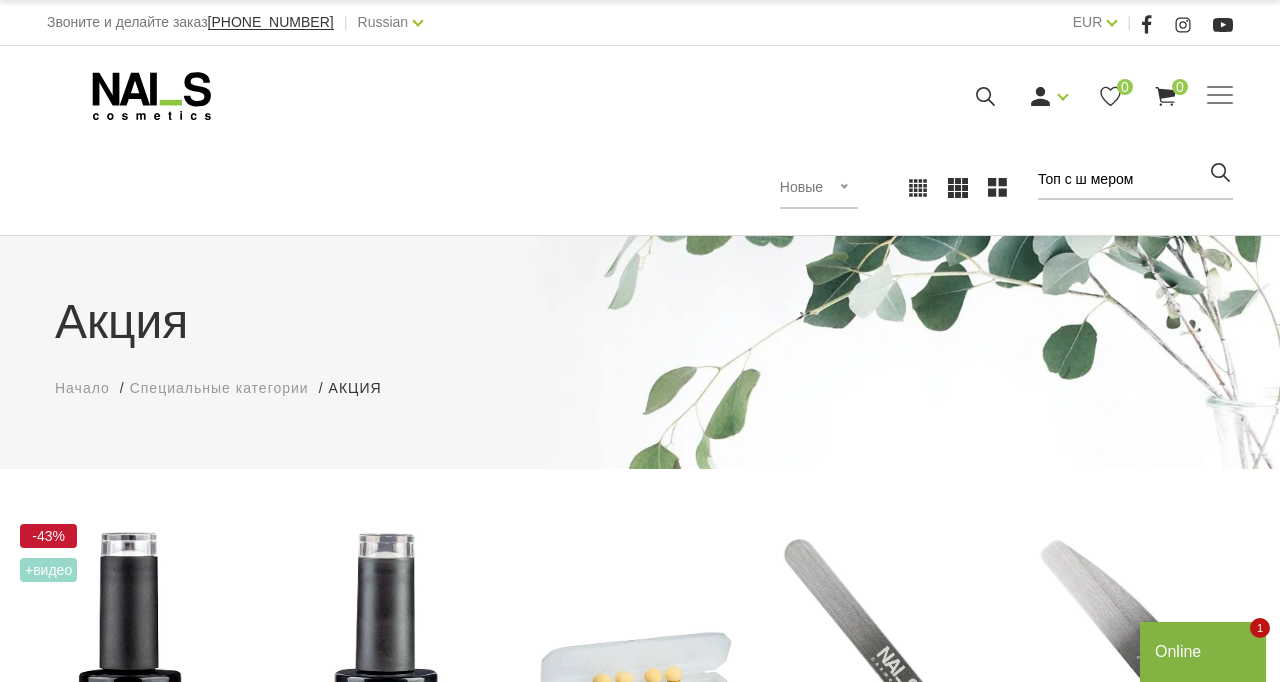 click 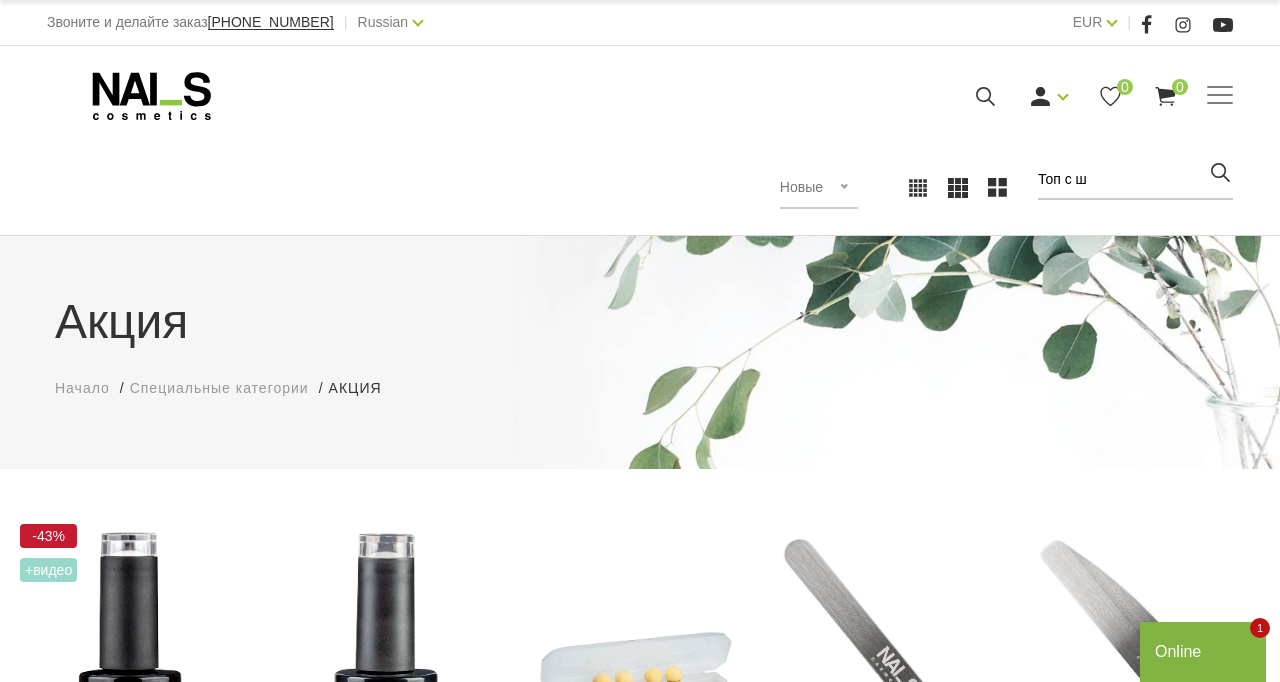 type on "Топ с шимером" 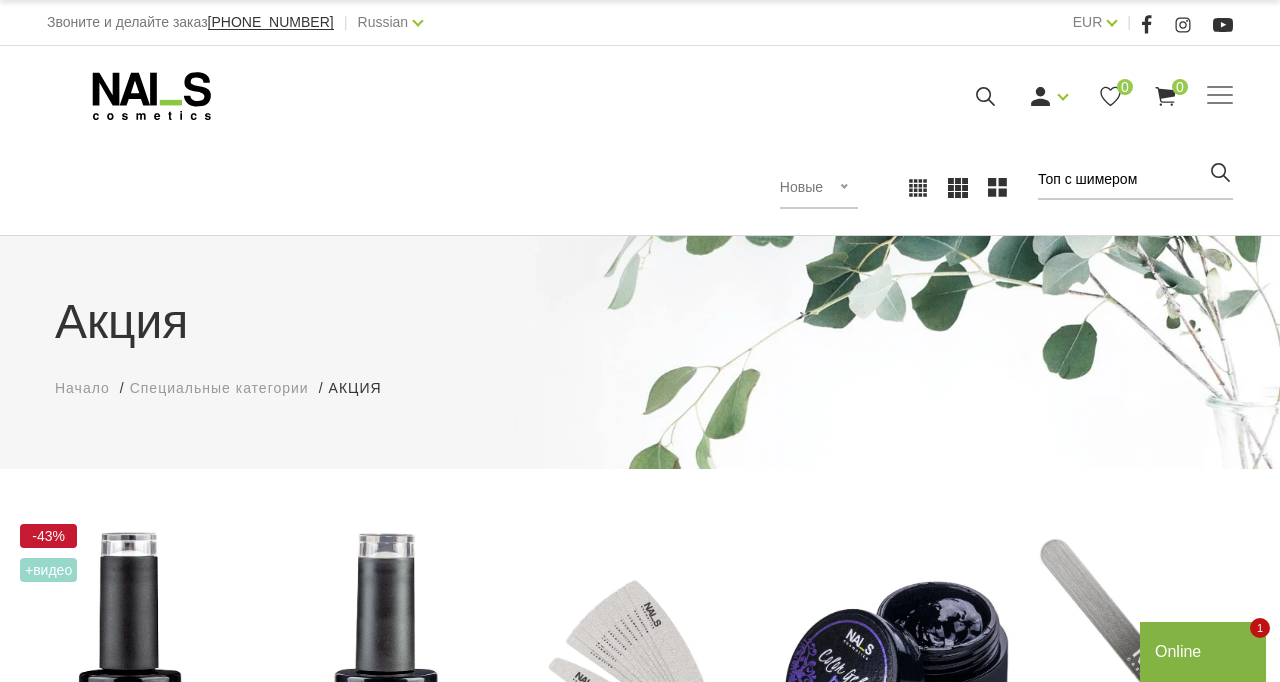 click 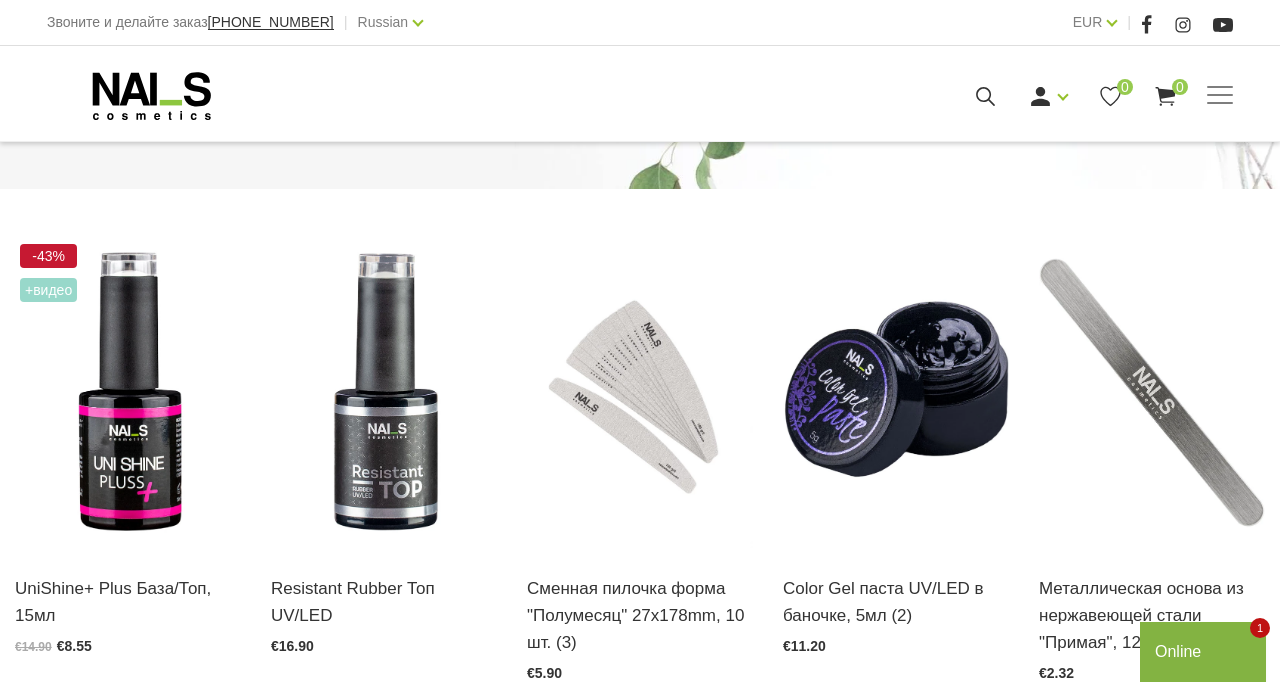 scroll, scrollTop: 279, scrollLeft: 0, axis: vertical 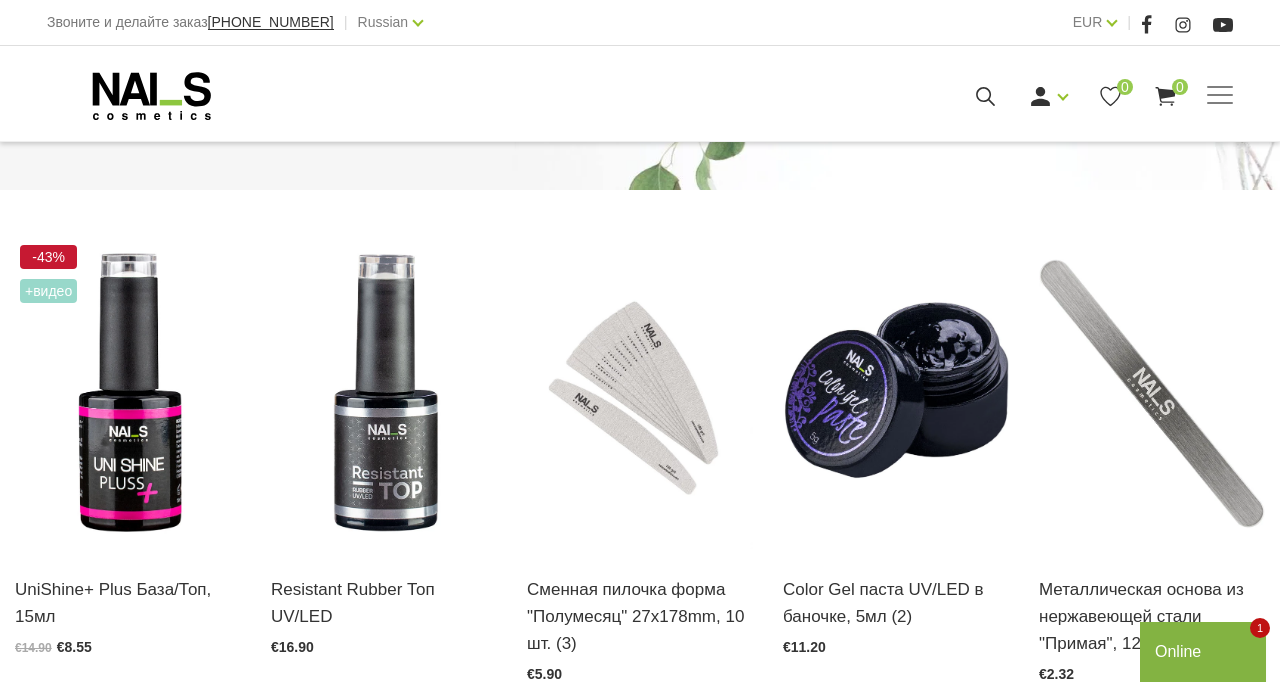 click at bounding box center (128, 395) 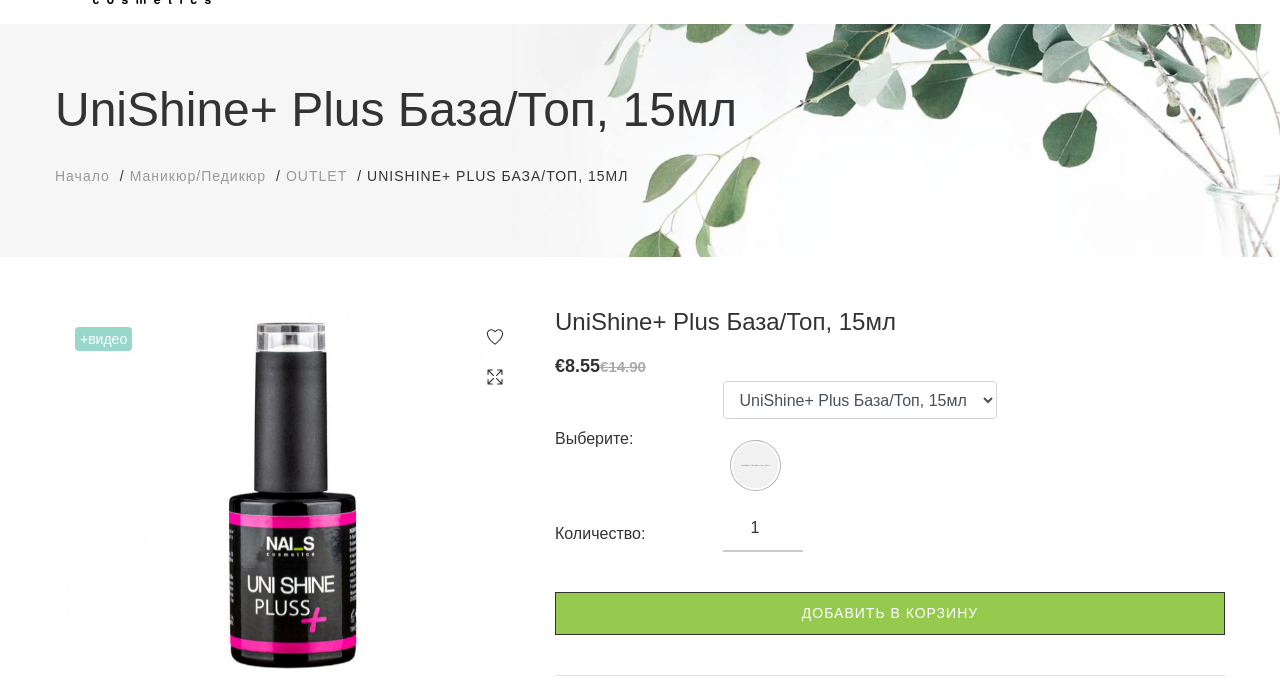 scroll, scrollTop: 114, scrollLeft: 0, axis: vertical 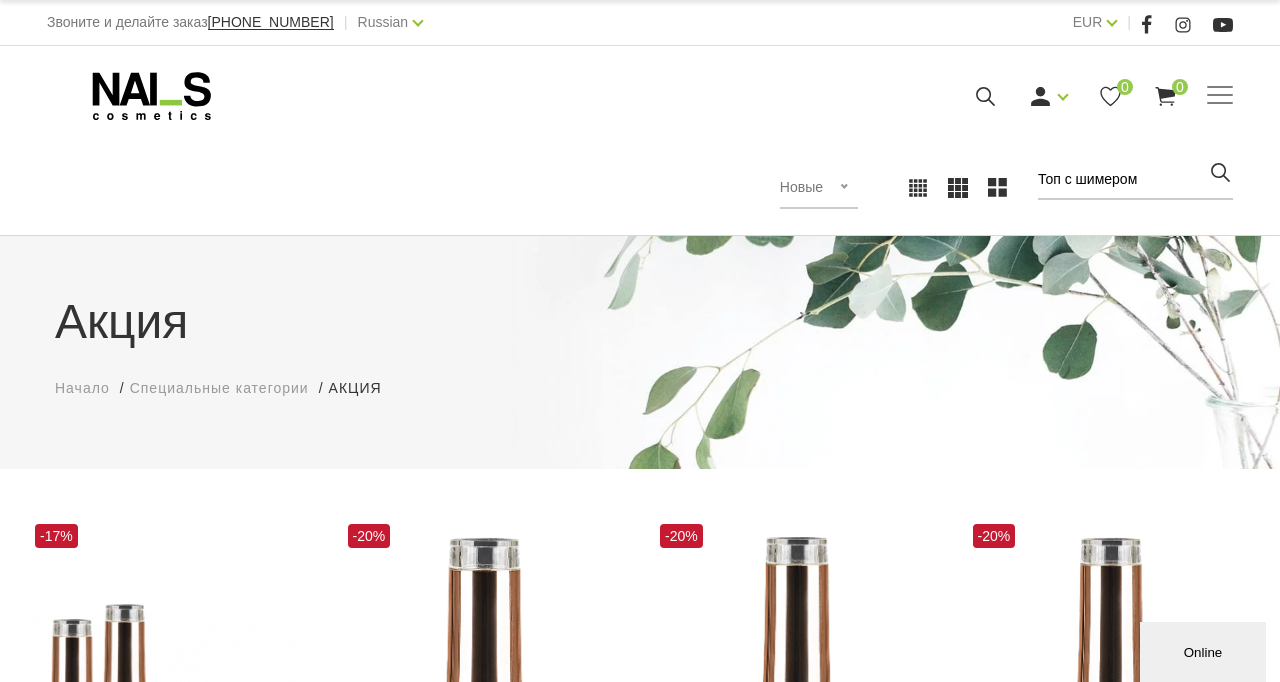 click on "Новые Сначала популярные Новые Сначала низкая цена Сначала более высокая цена" at bounding box center [819, 188] 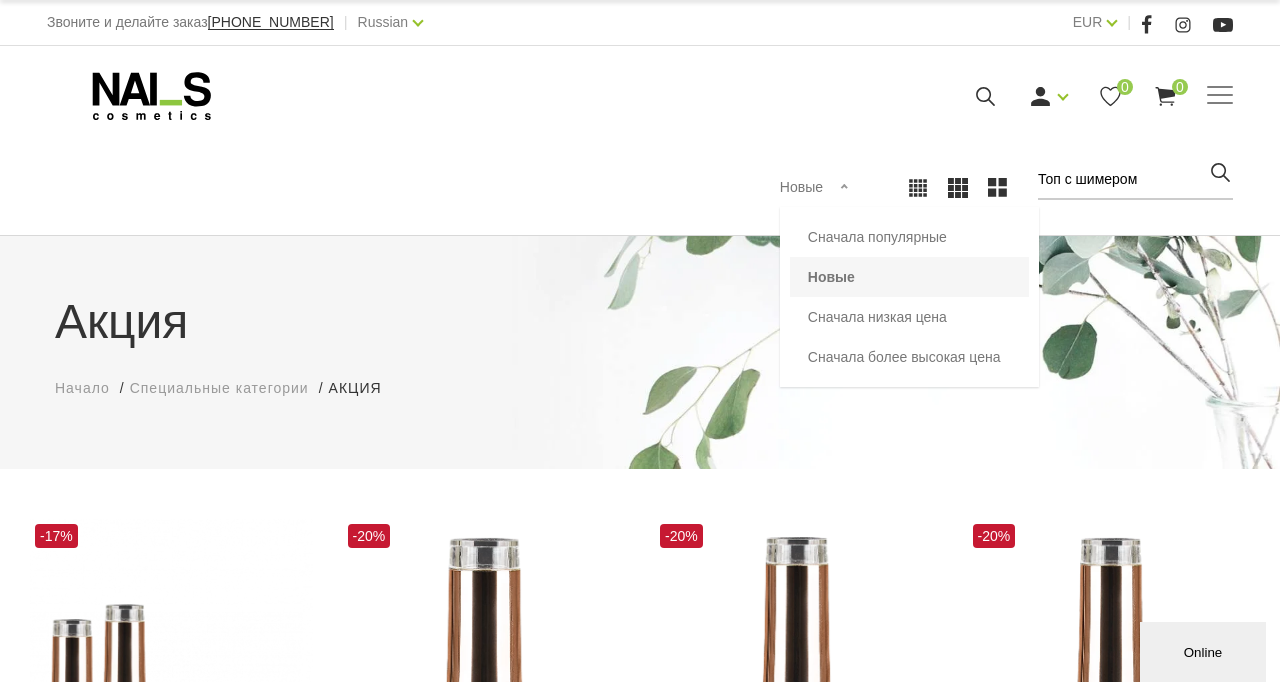 click 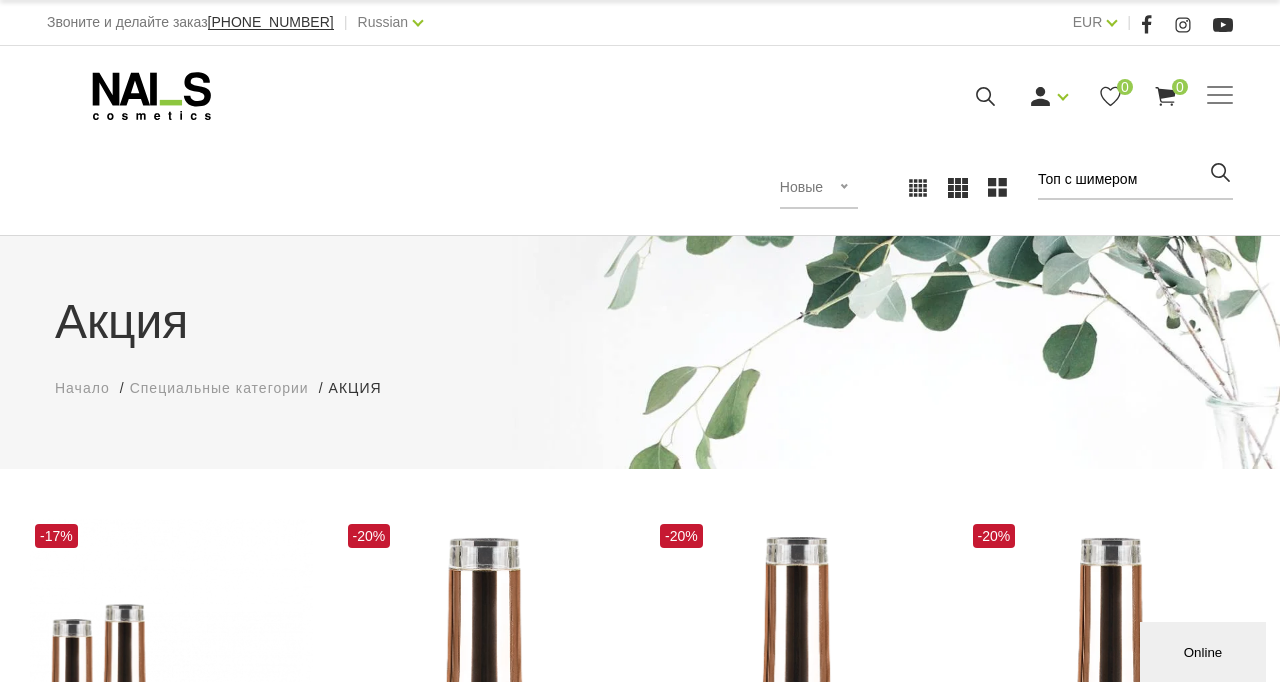 click 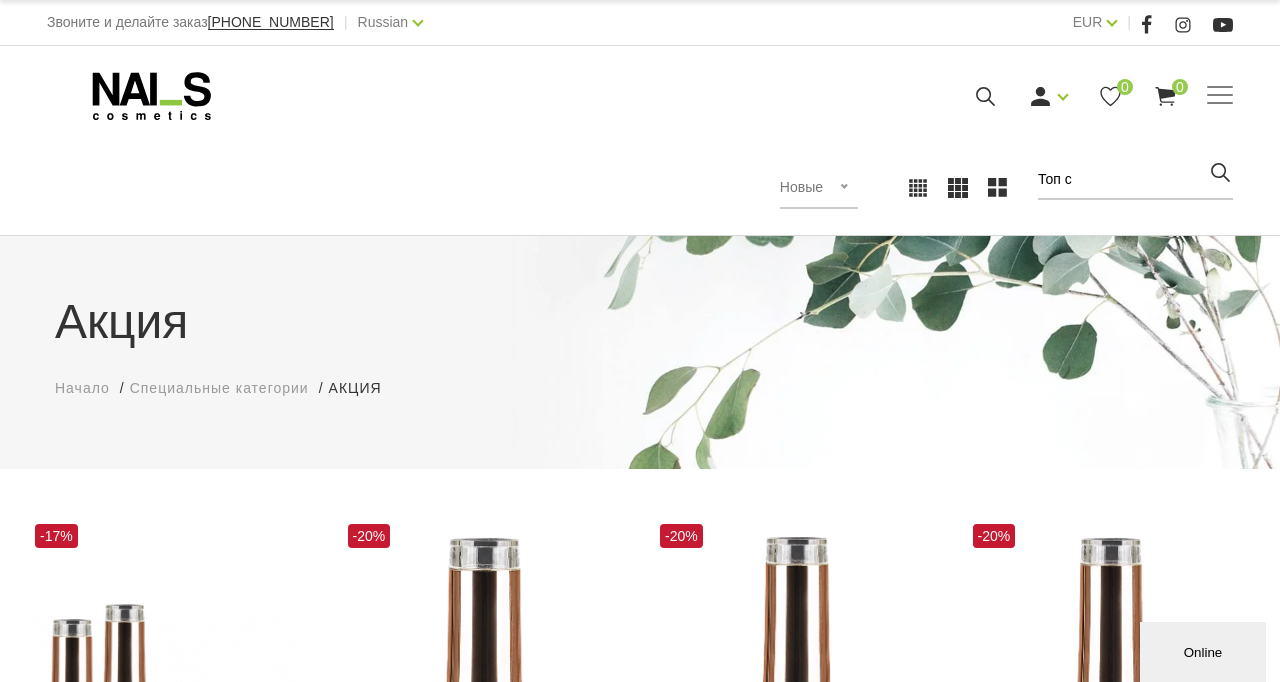 type on "Топ с шимером" 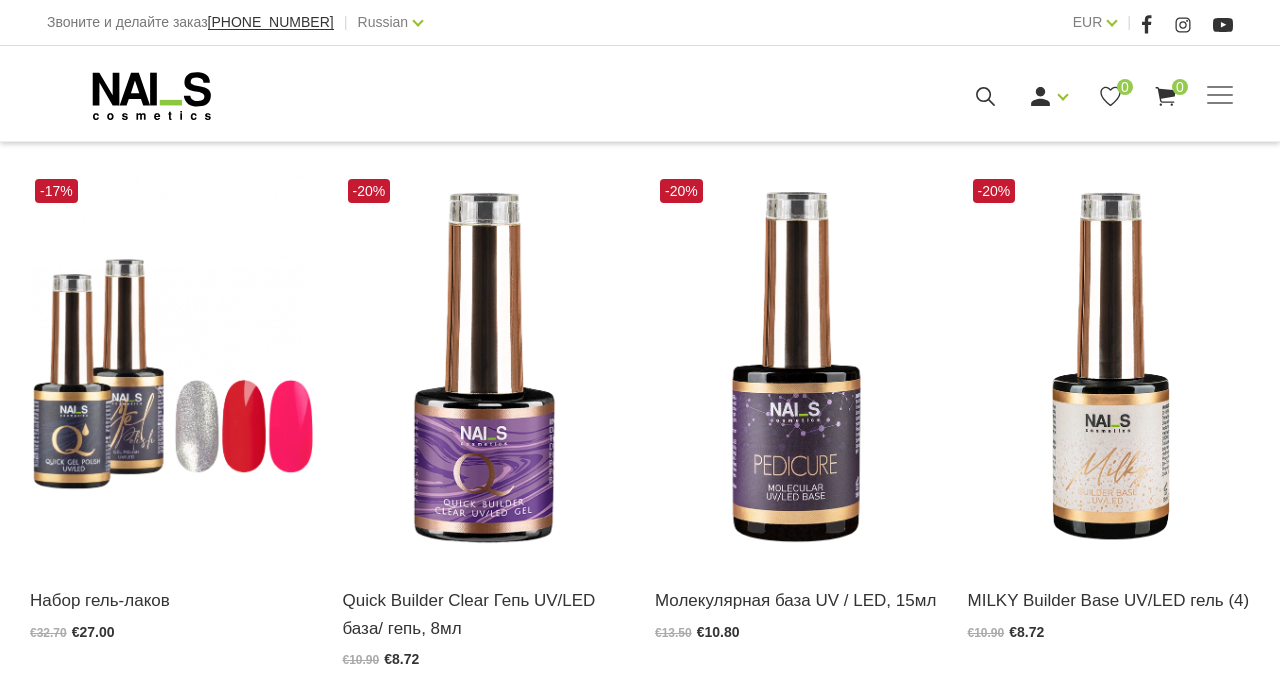 scroll, scrollTop: 350, scrollLeft: 0, axis: vertical 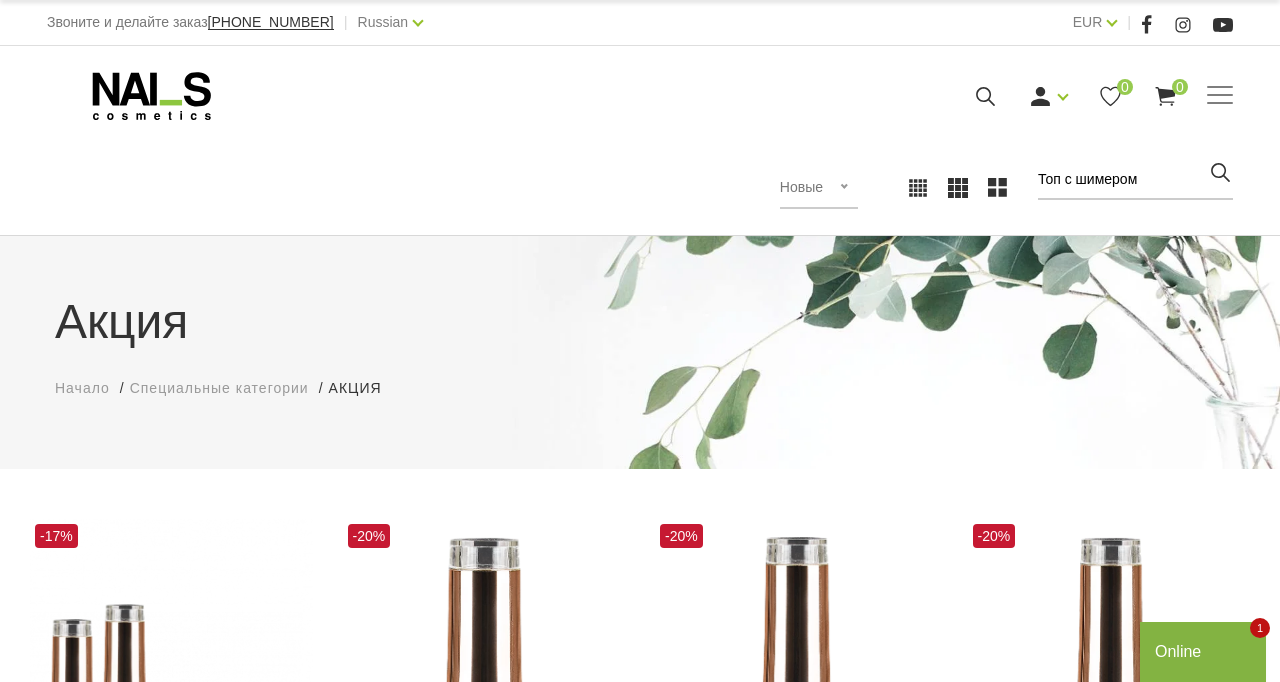 click on "Начало" at bounding box center [82, 388] 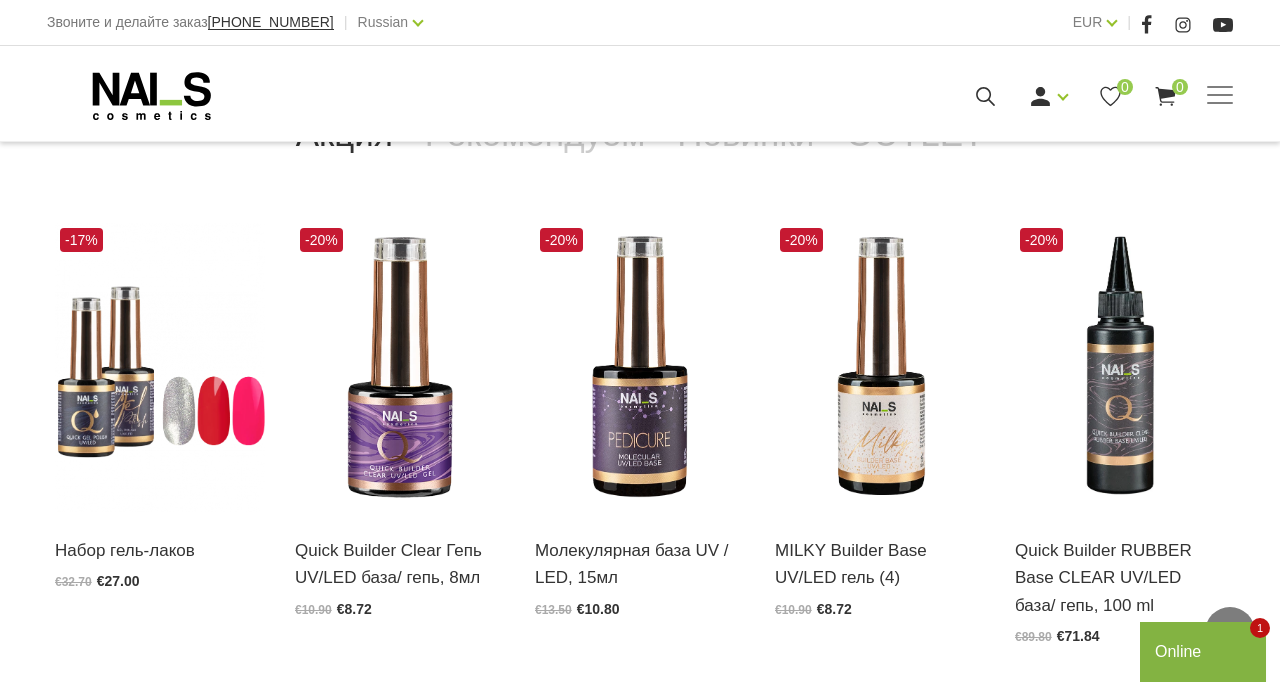 scroll, scrollTop: 435, scrollLeft: 0, axis: vertical 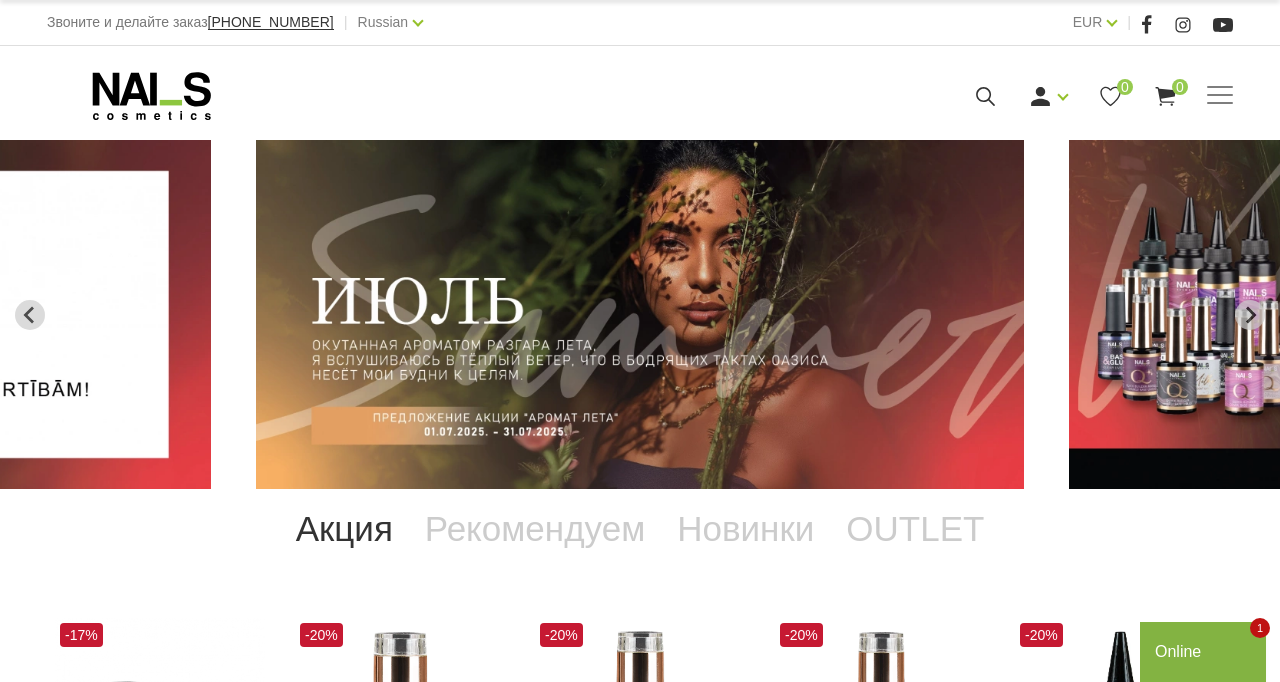 click 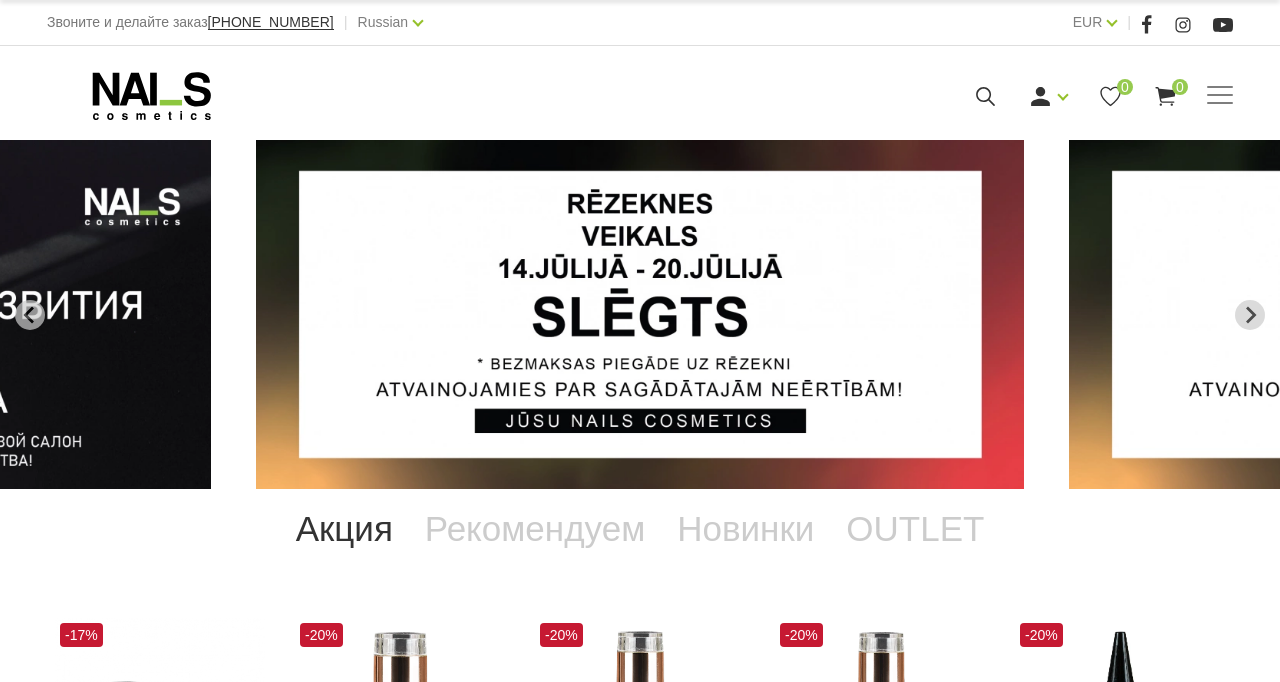 scroll, scrollTop: 0, scrollLeft: 0, axis: both 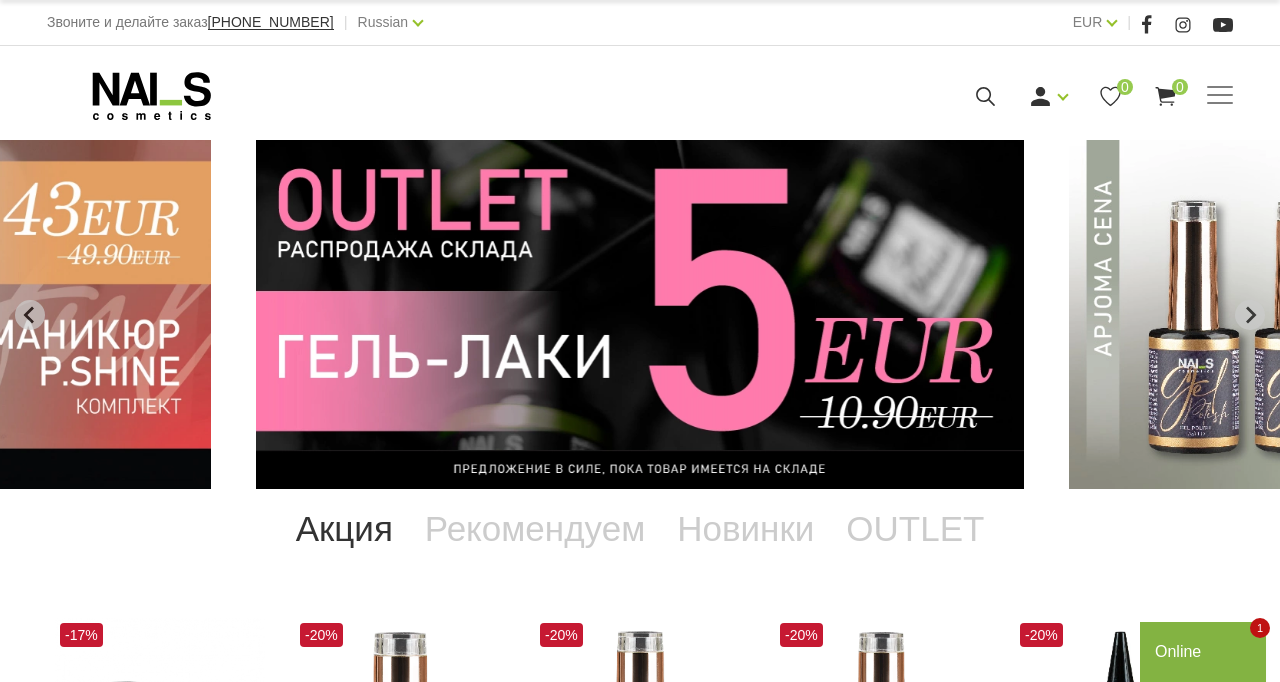 click at bounding box center (640, 314) 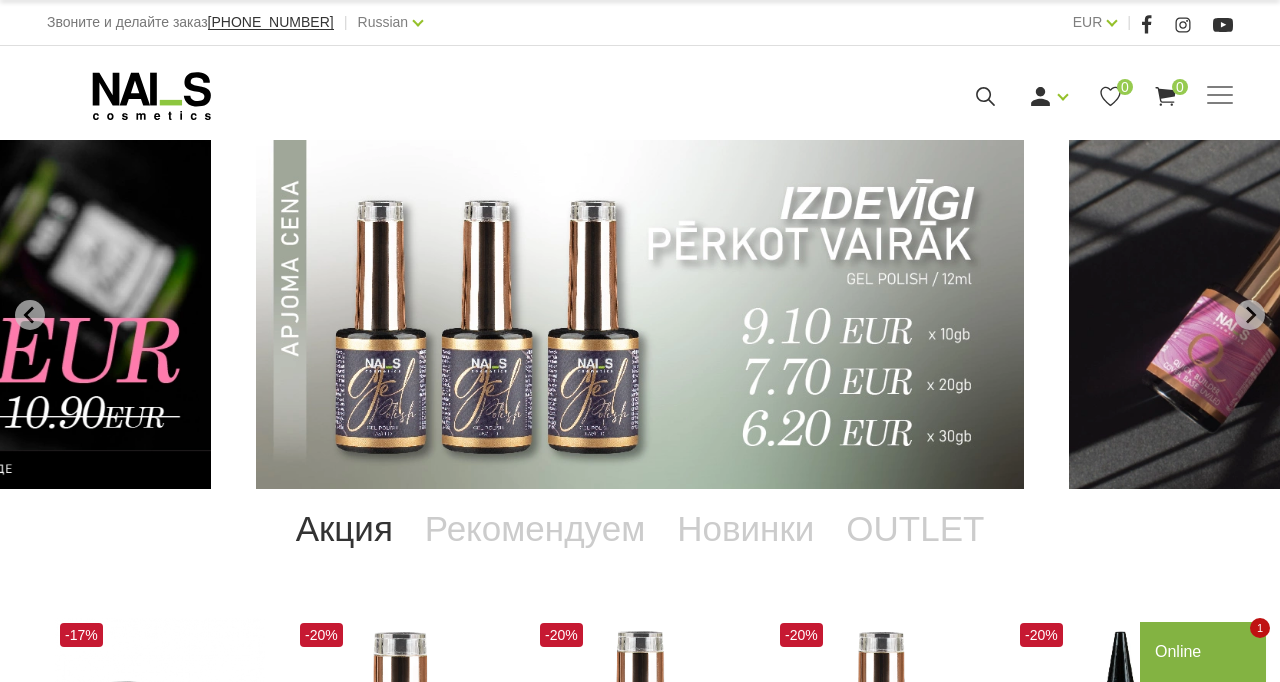 click 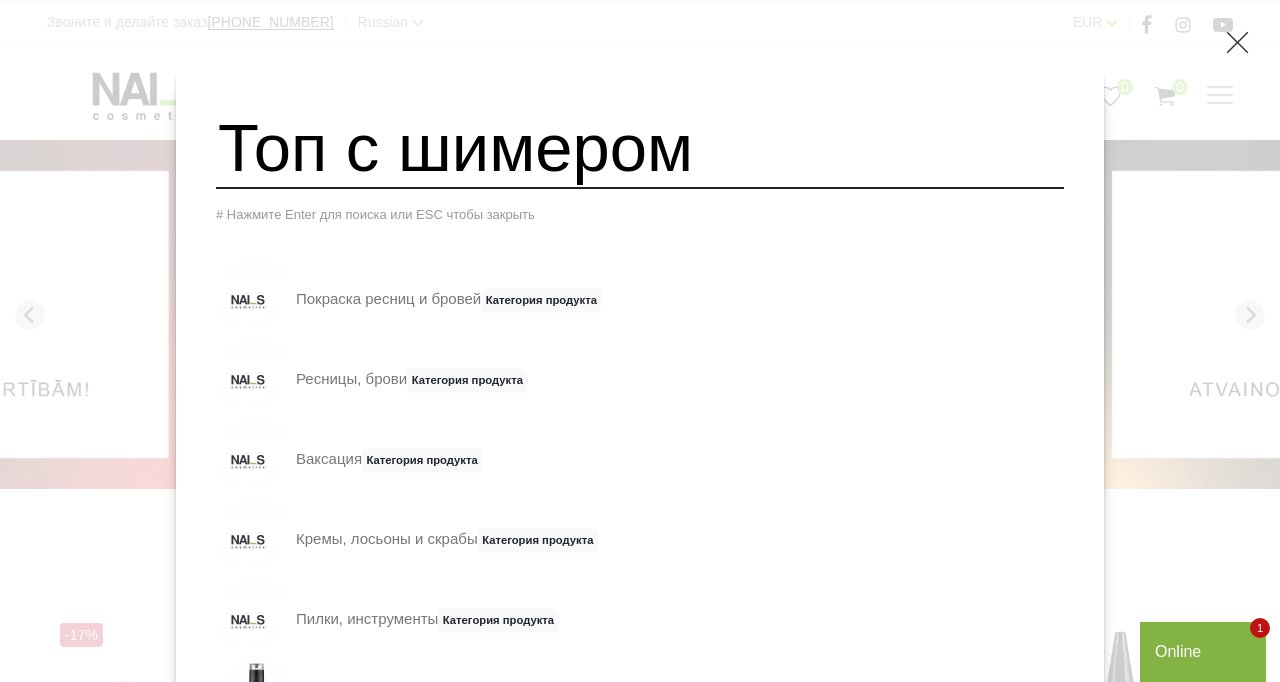type on "Топ с шимером" 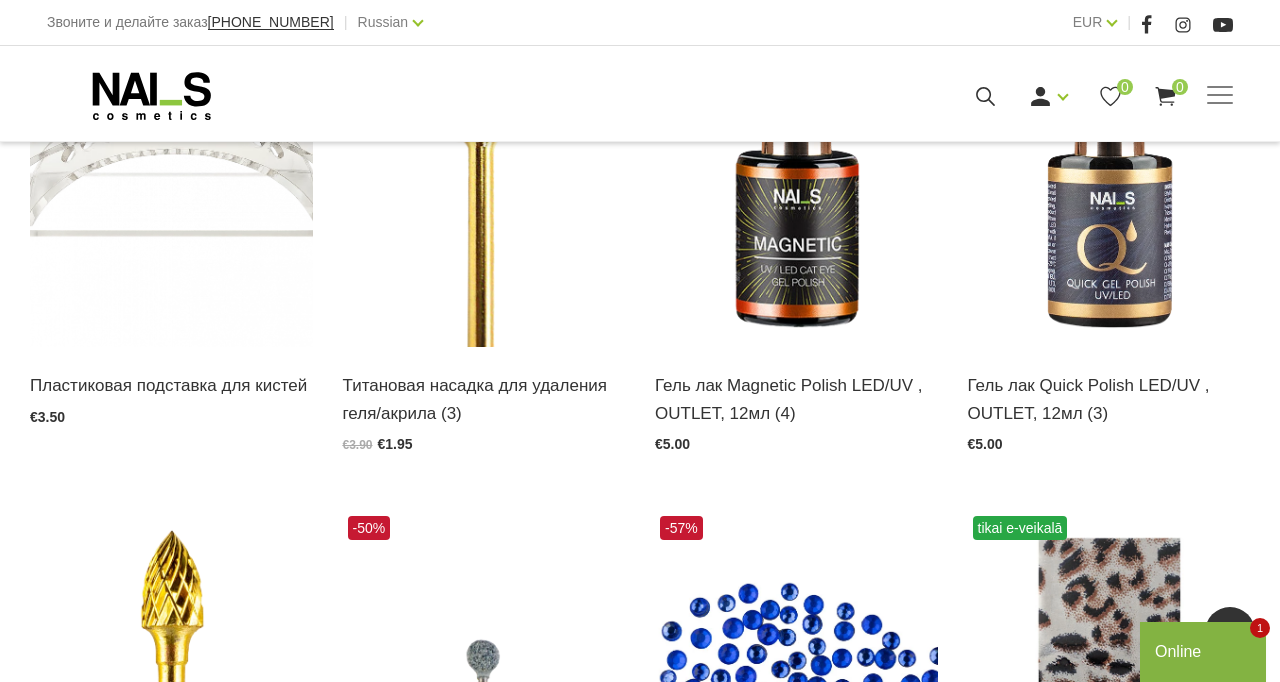 scroll, scrollTop: 562, scrollLeft: 0, axis: vertical 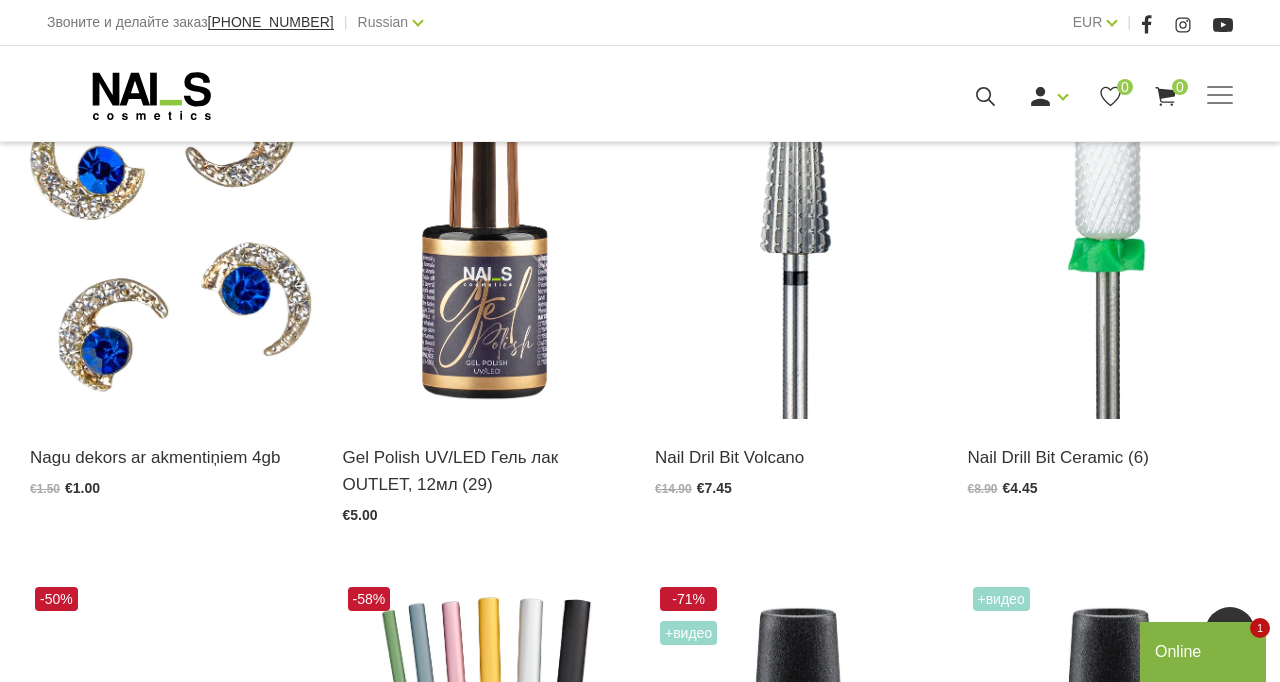 click at bounding box center (484, 225) 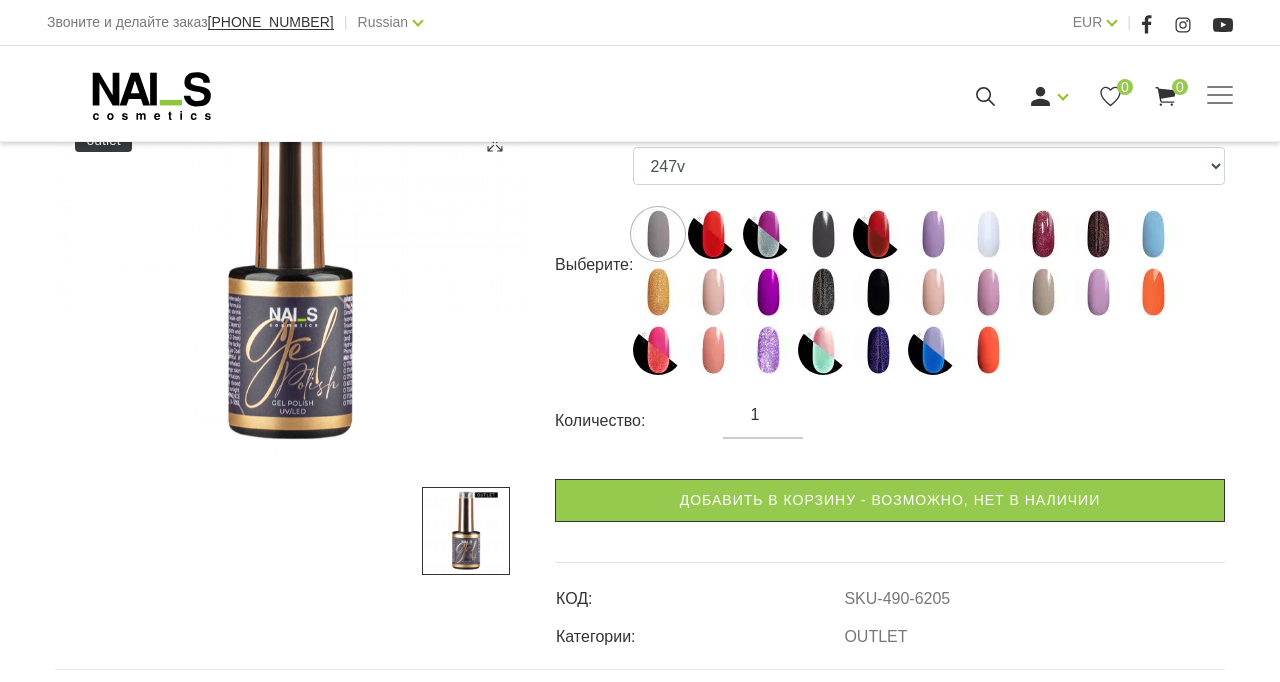 scroll, scrollTop: 349, scrollLeft: 0, axis: vertical 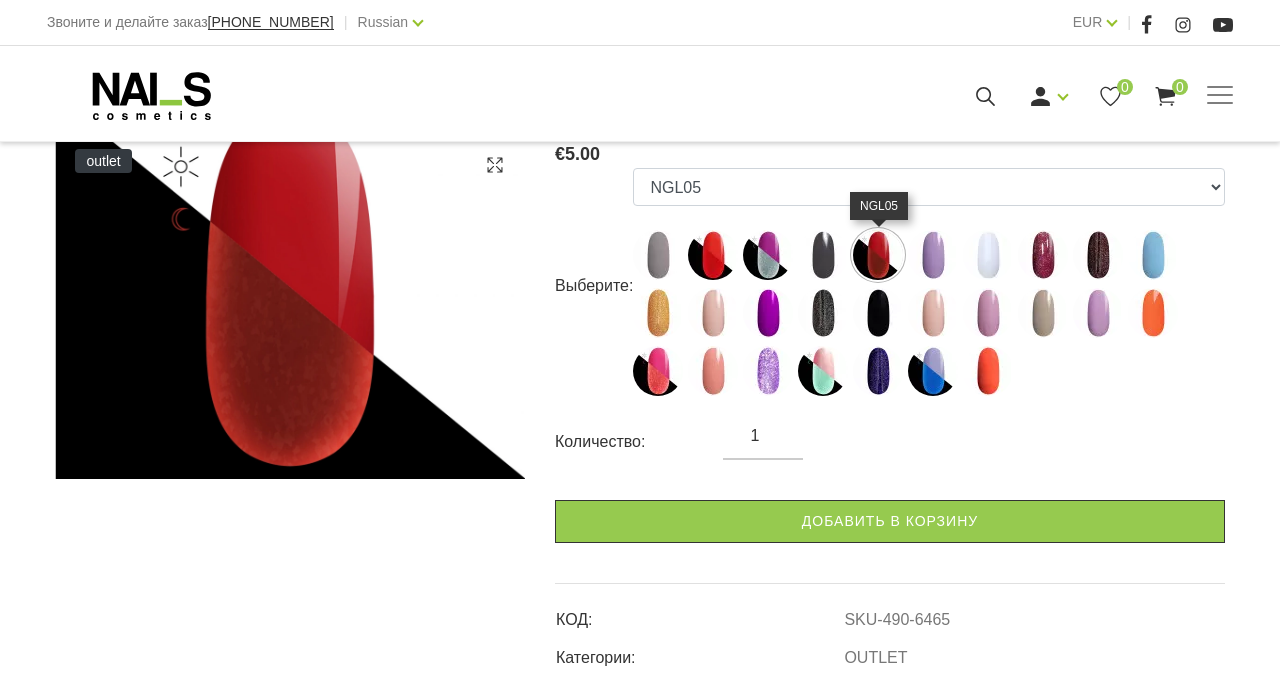 click at bounding box center (933, 255) 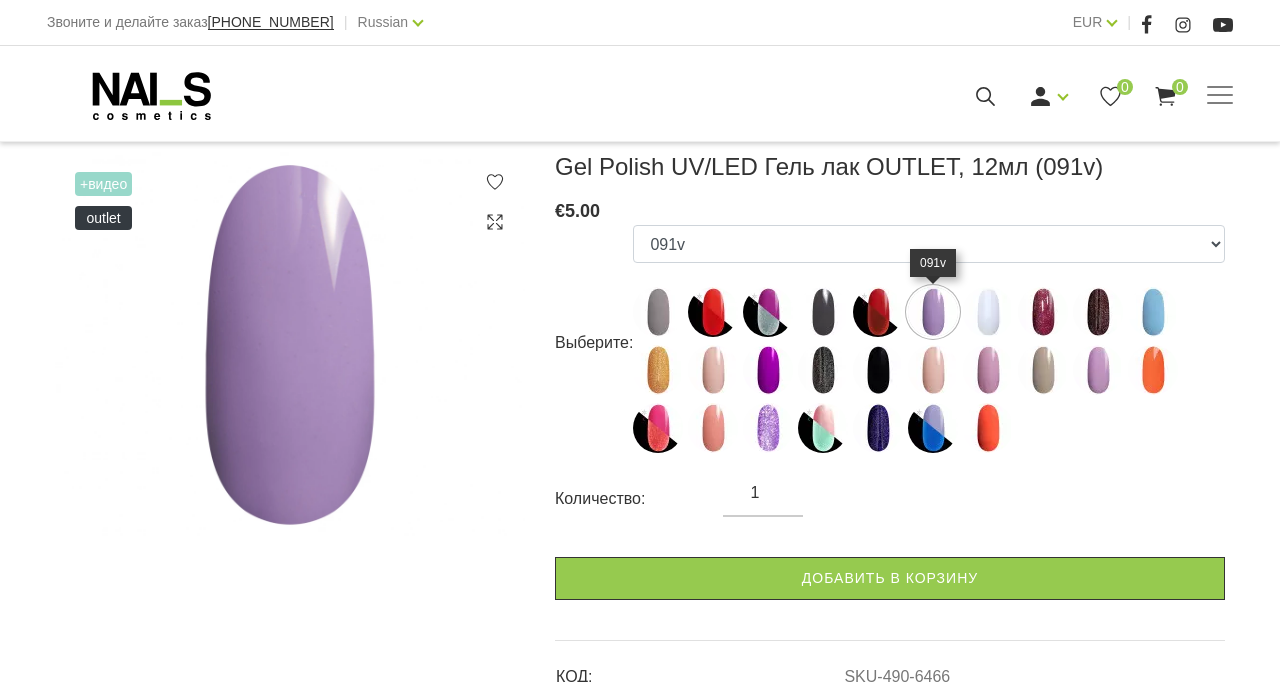 scroll, scrollTop: 270, scrollLeft: 0, axis: vertical 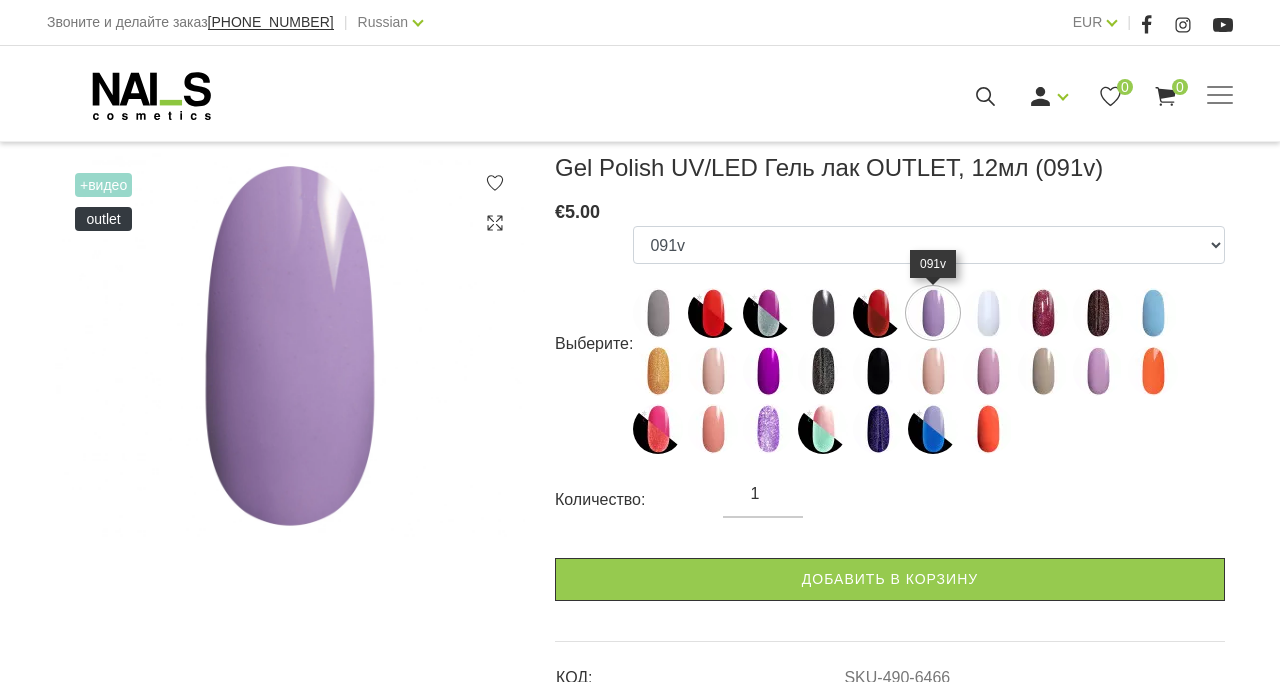 click at bounding box center [988, 371] 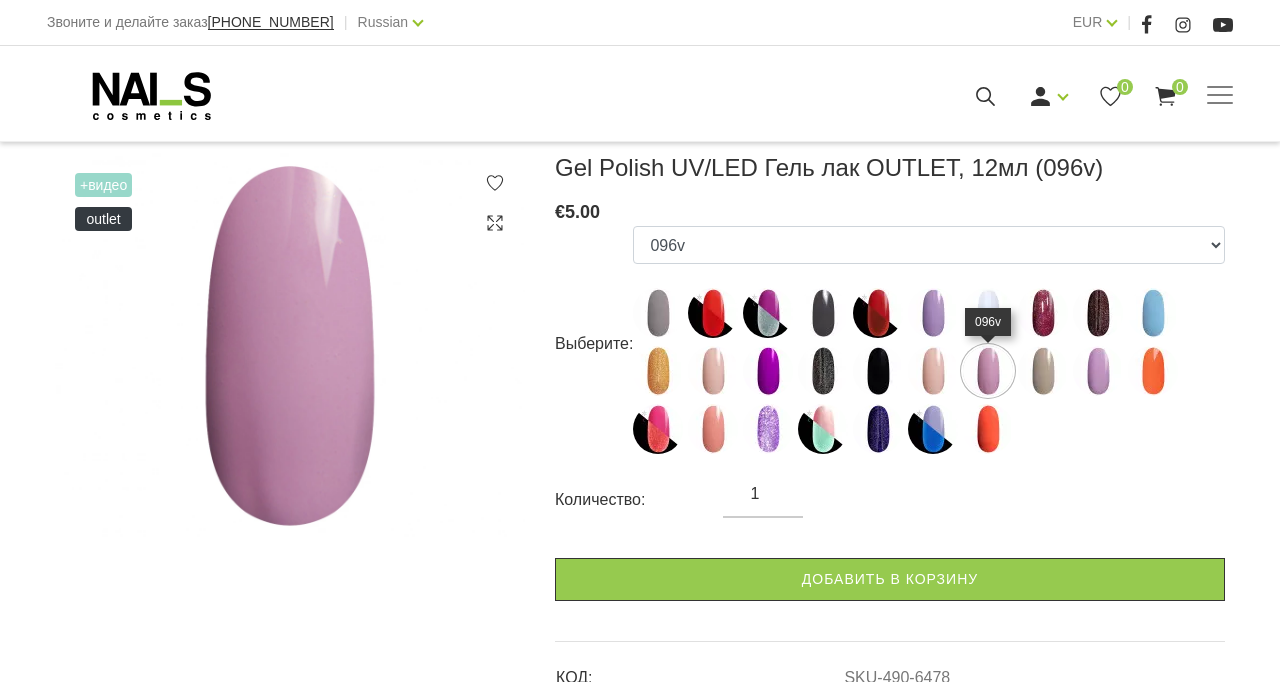 click at bounding box center [768, 371] 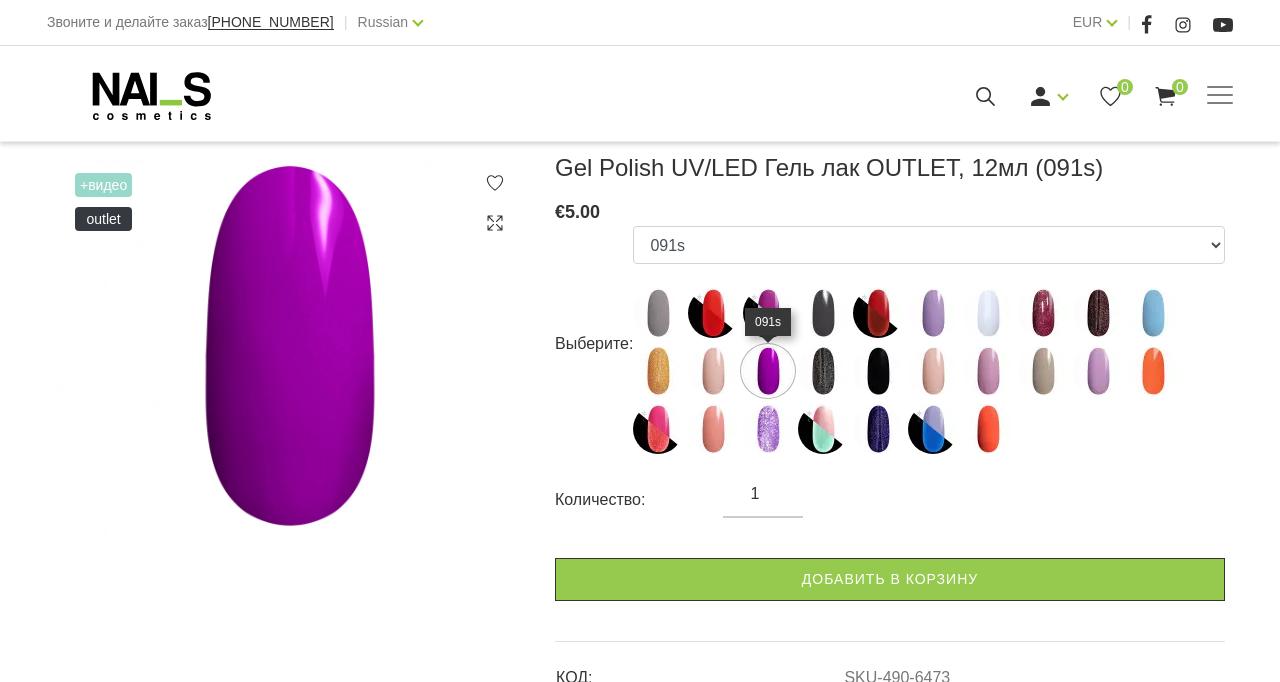 click at bounding box center [768, 429] 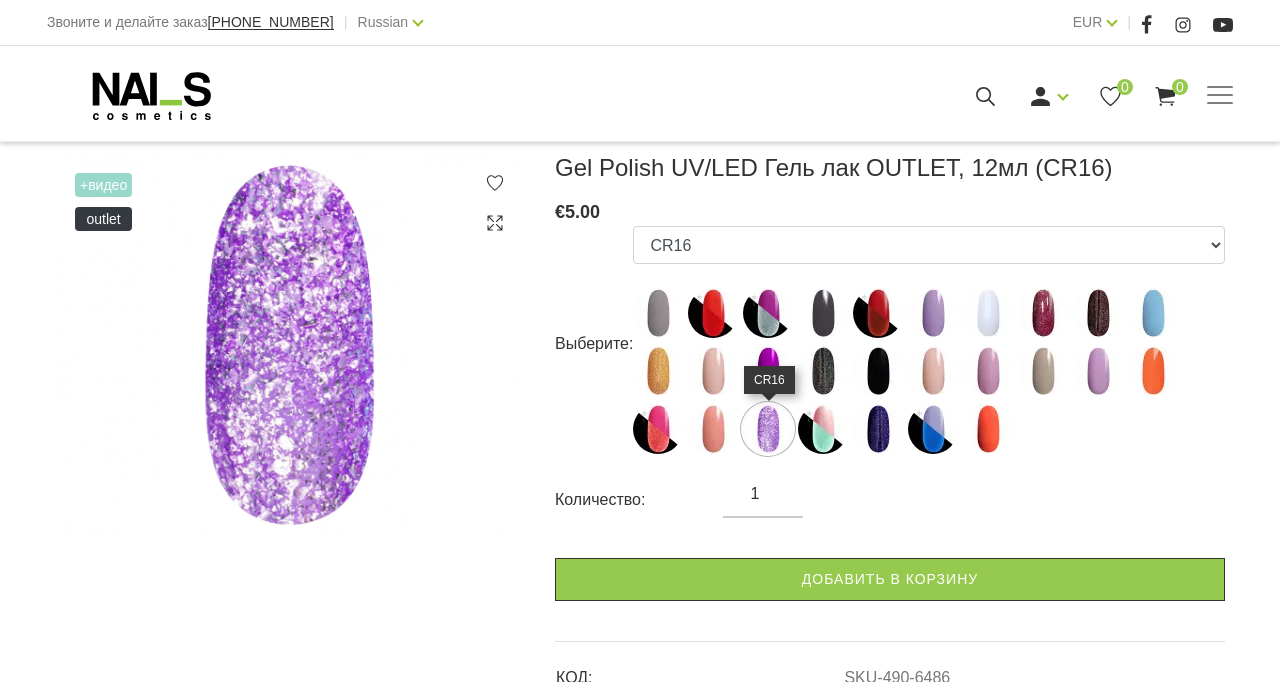 click at bounding box center [658, 429] 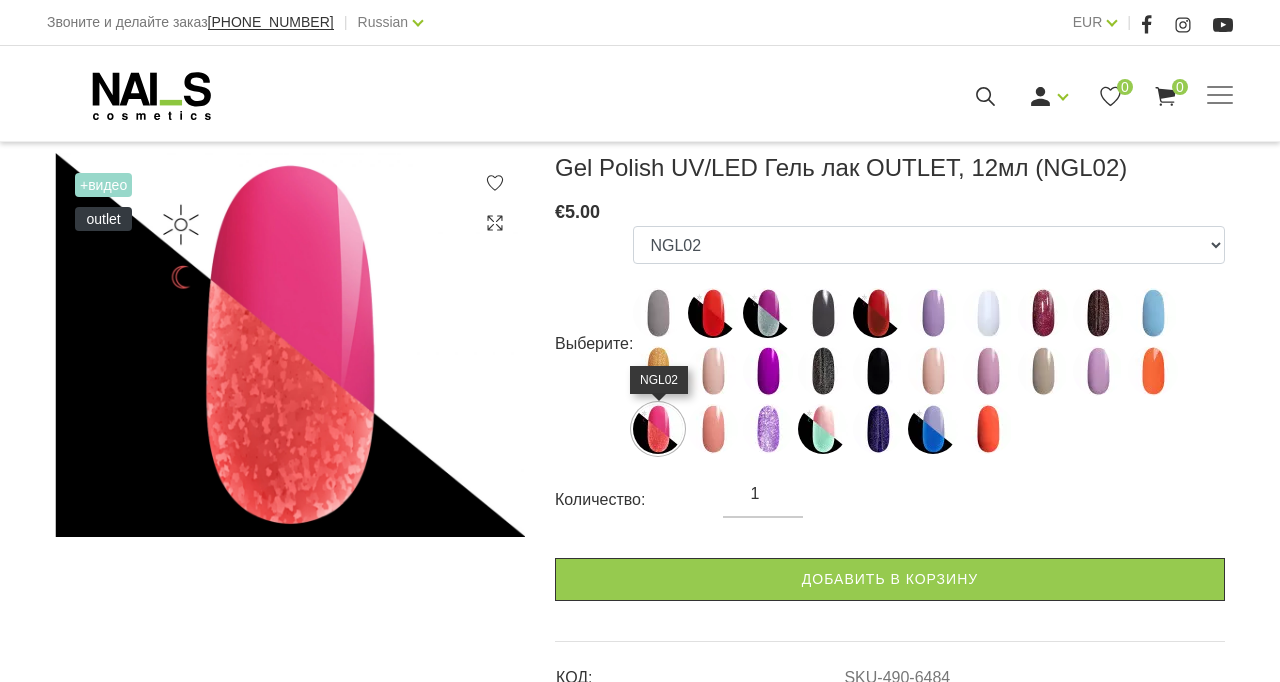 click at bounding box center [988, 429] 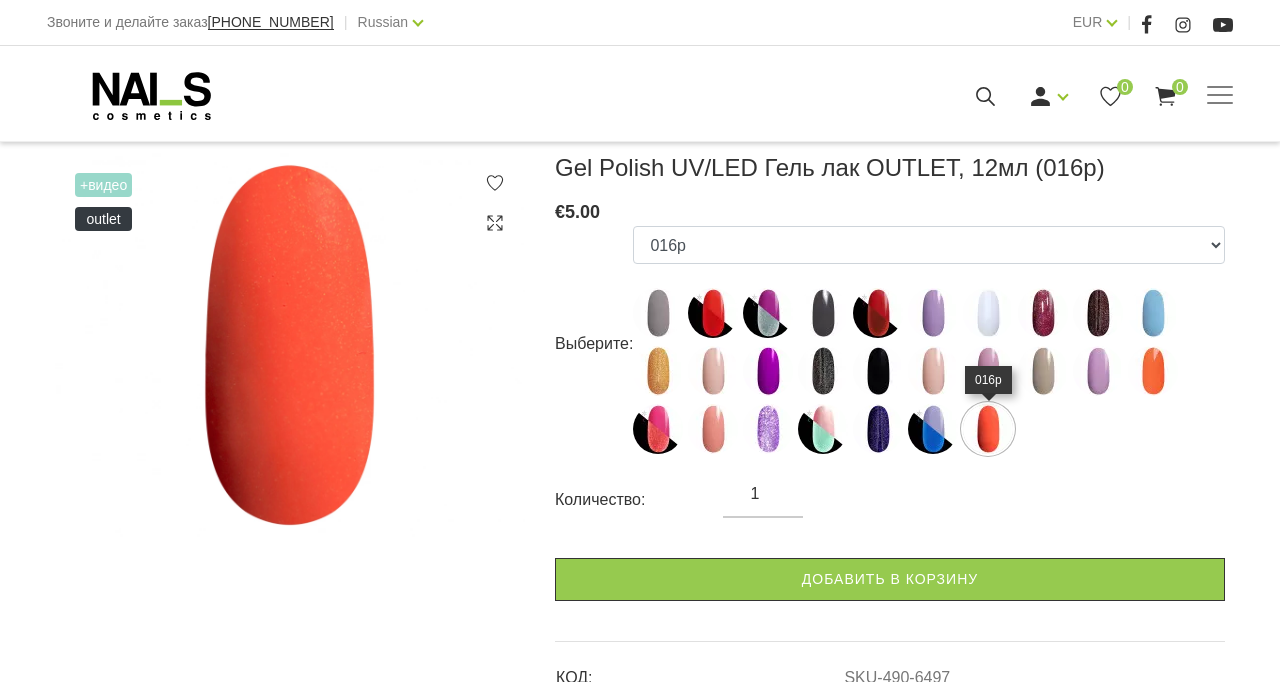 click at bounding box center [1153, 371] 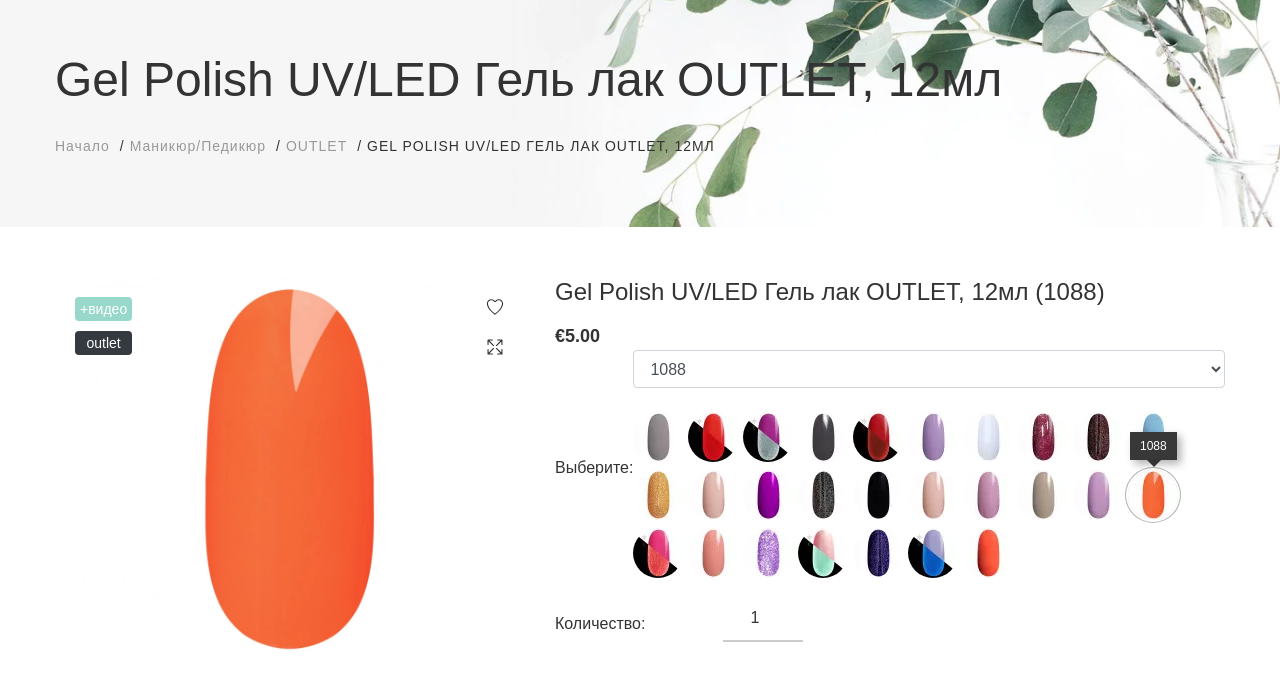 scroll, scrollTop: 0, scrollLeft: 0, axis: both 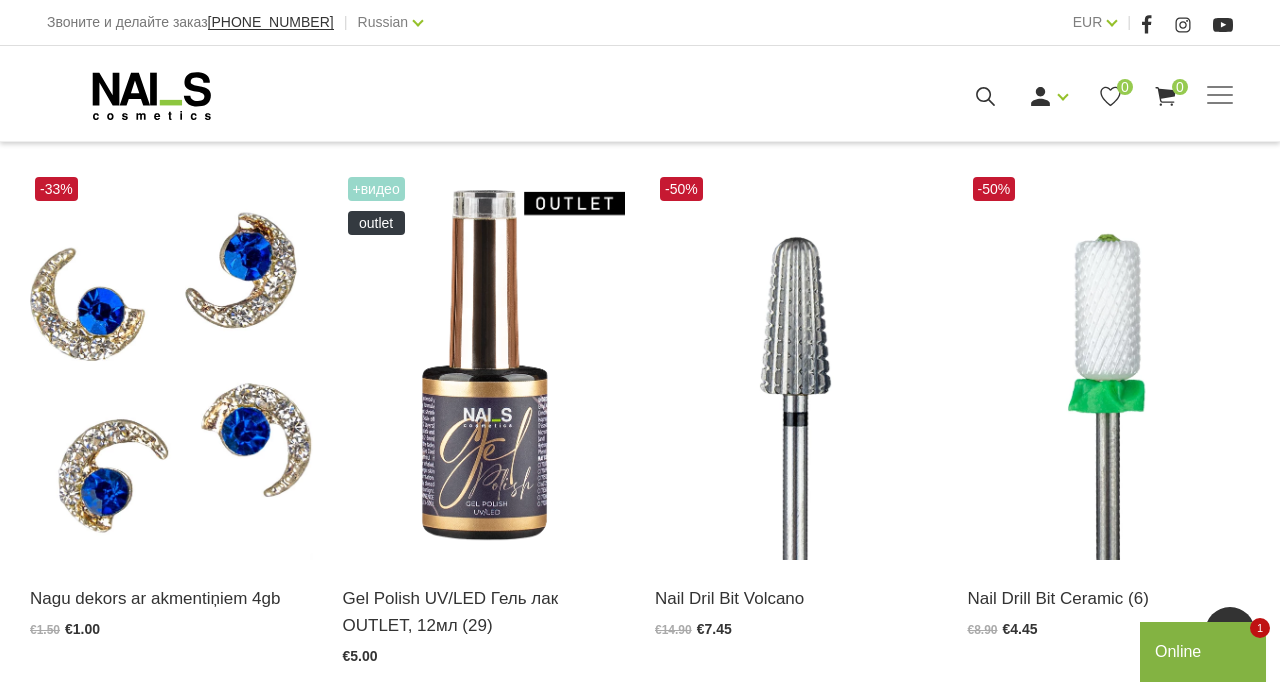 click at bounding box center [796, 366] 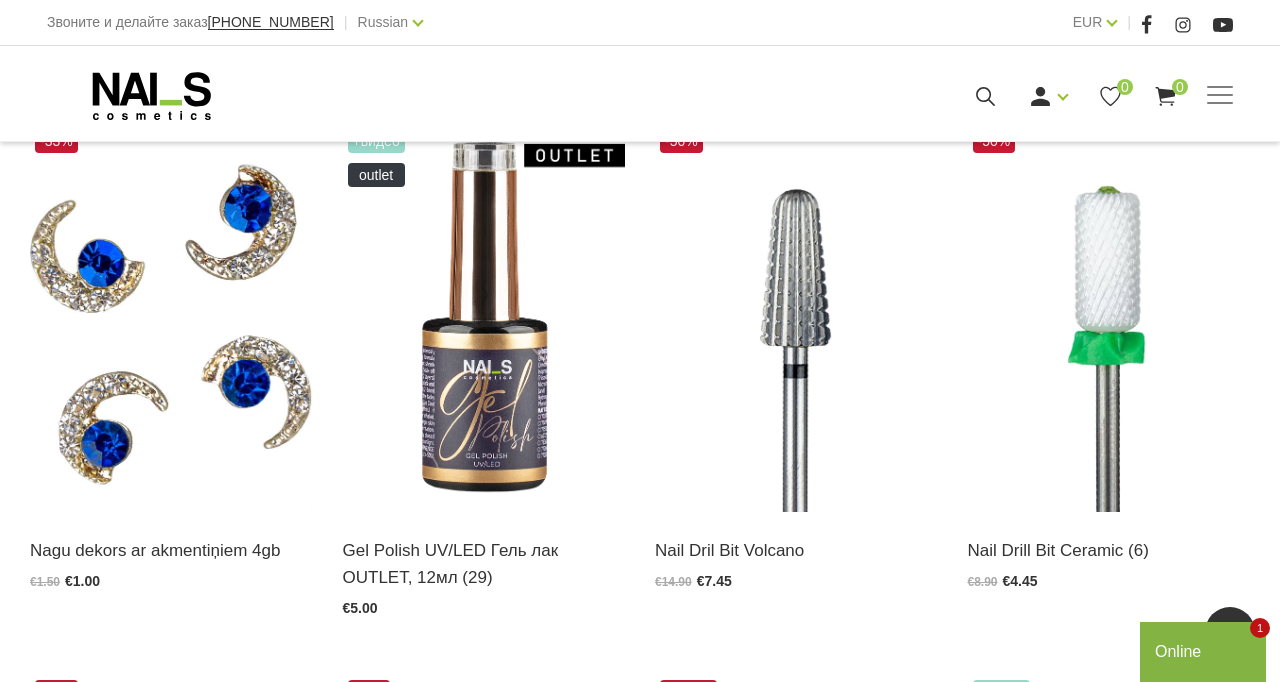 scroll, scrollTop: 1518, scrollLeft: 0, axis: vertical 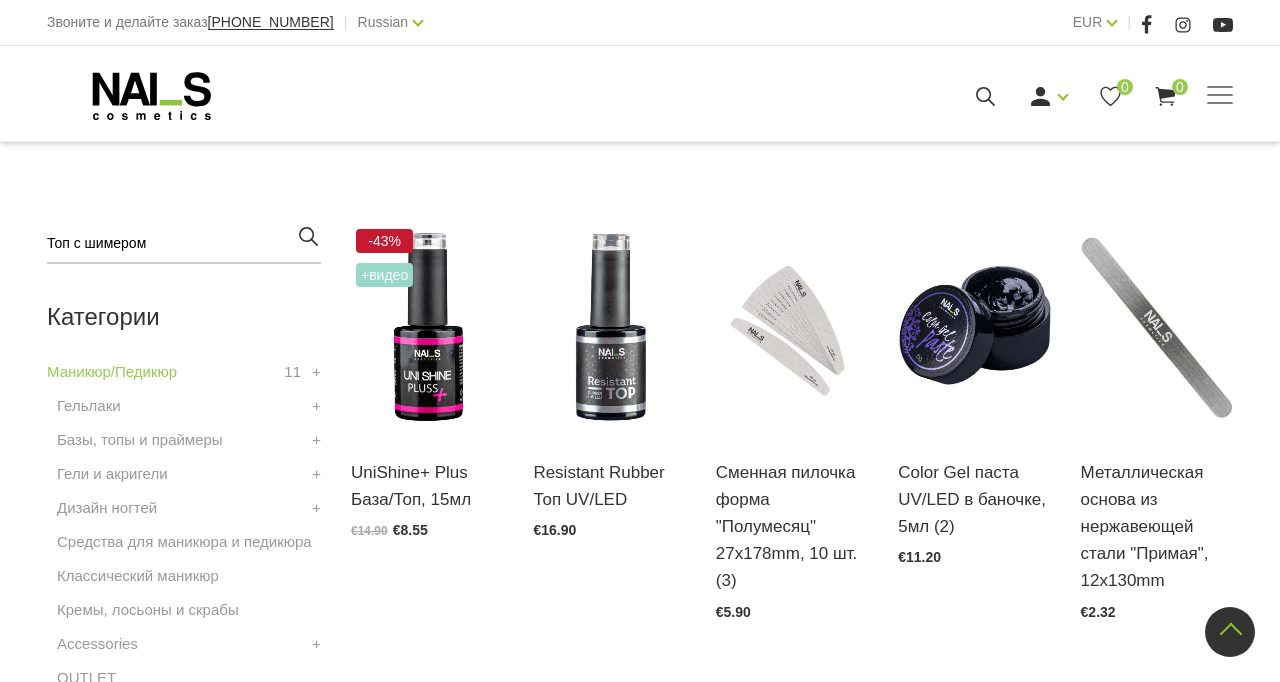 click on "Базы, топы и праймеры" at bounding box center [140, 440] 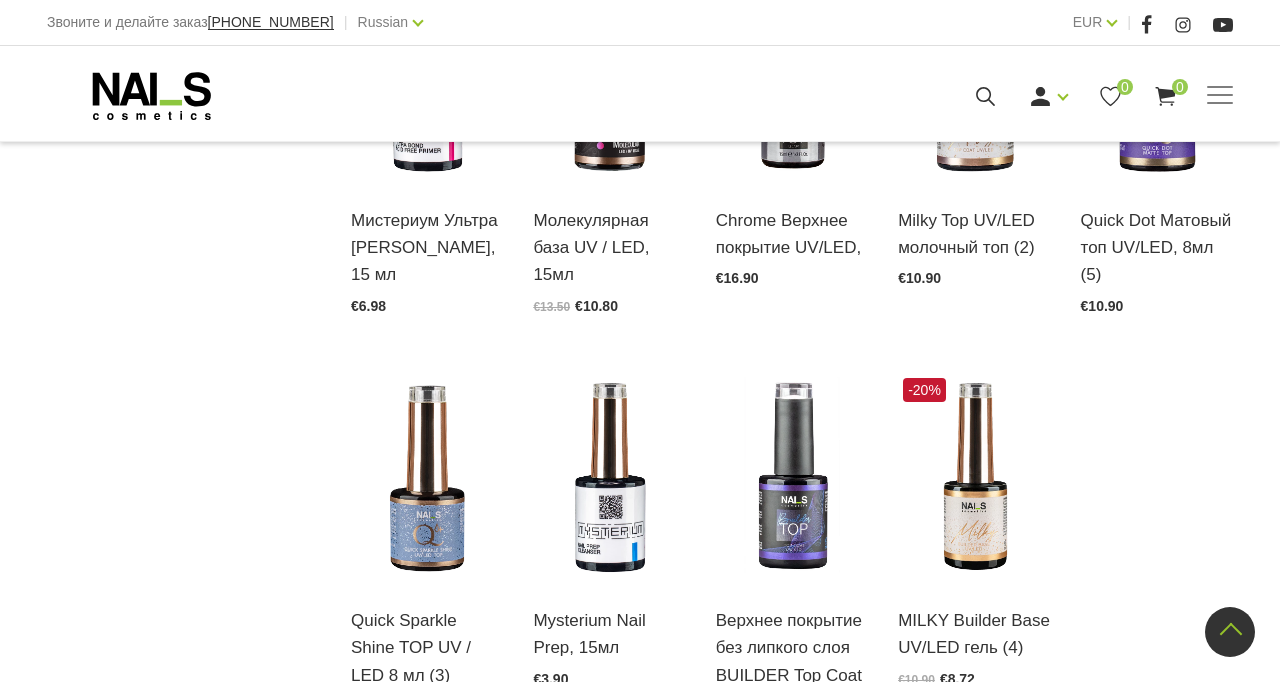 scroll, scrollTop: 2011, scrollLeft: 0, axis: vertical 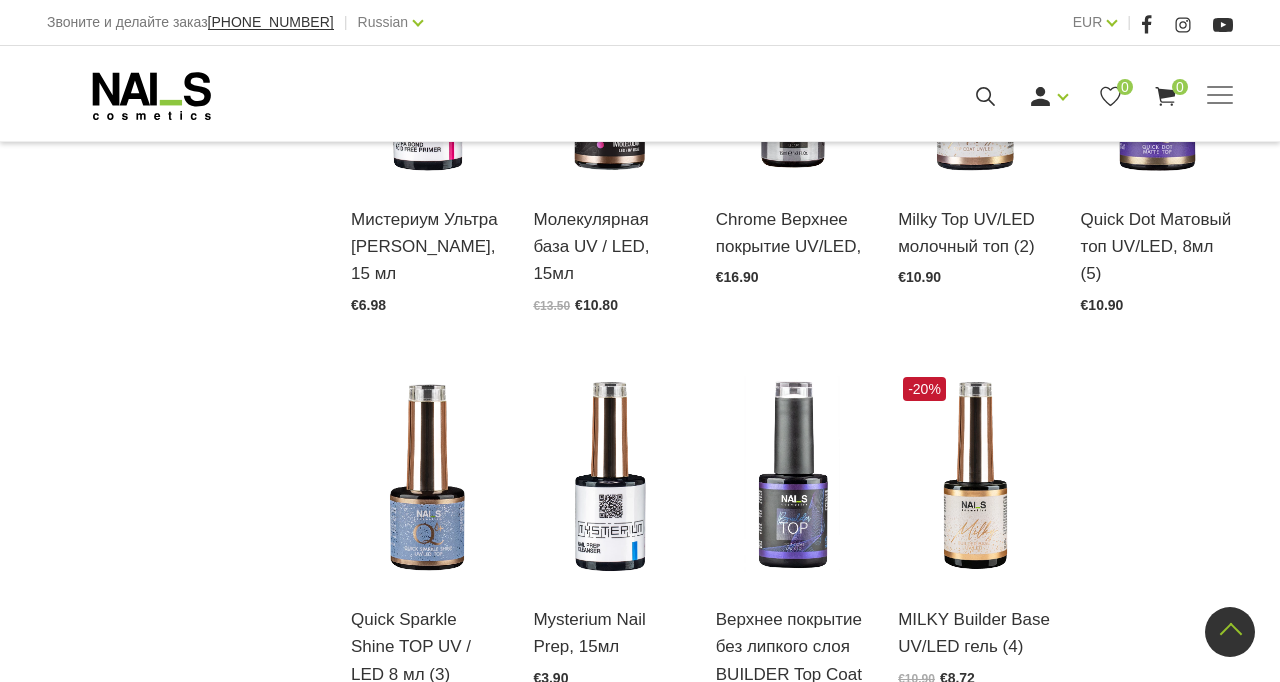 click at bounding box center [792, 477] 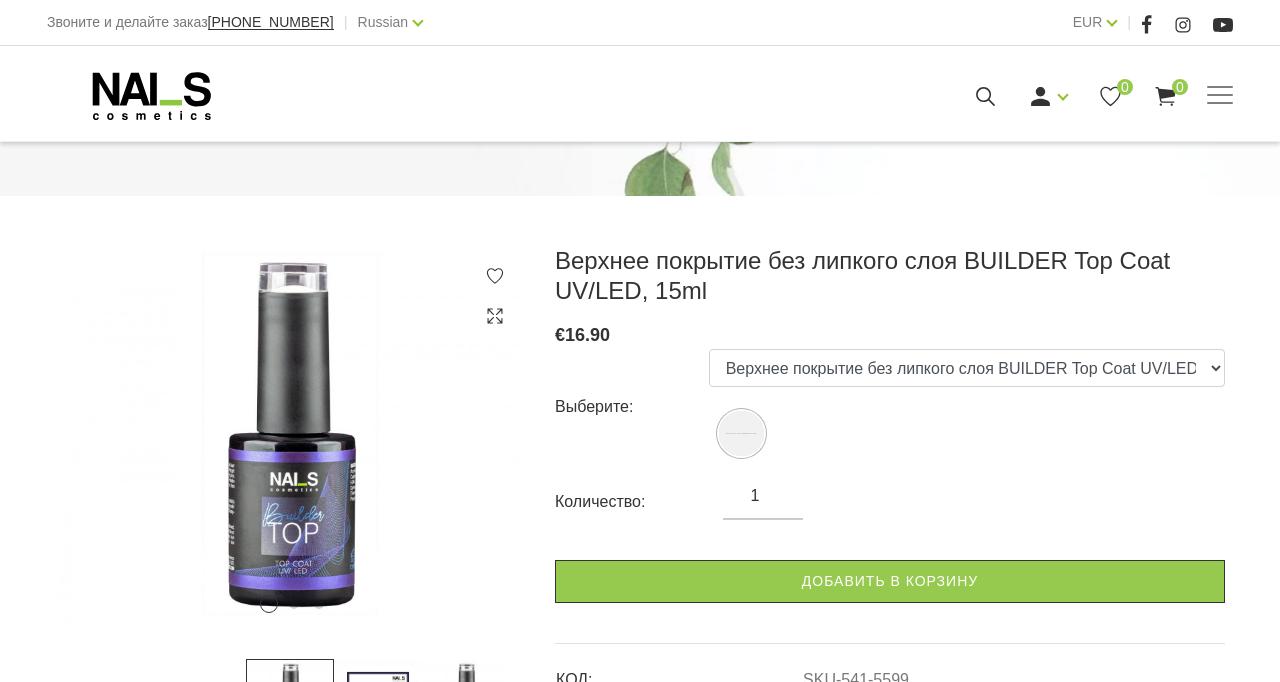 scroll, scrollTop: 270, scrollLeft: 0, axis: vertical 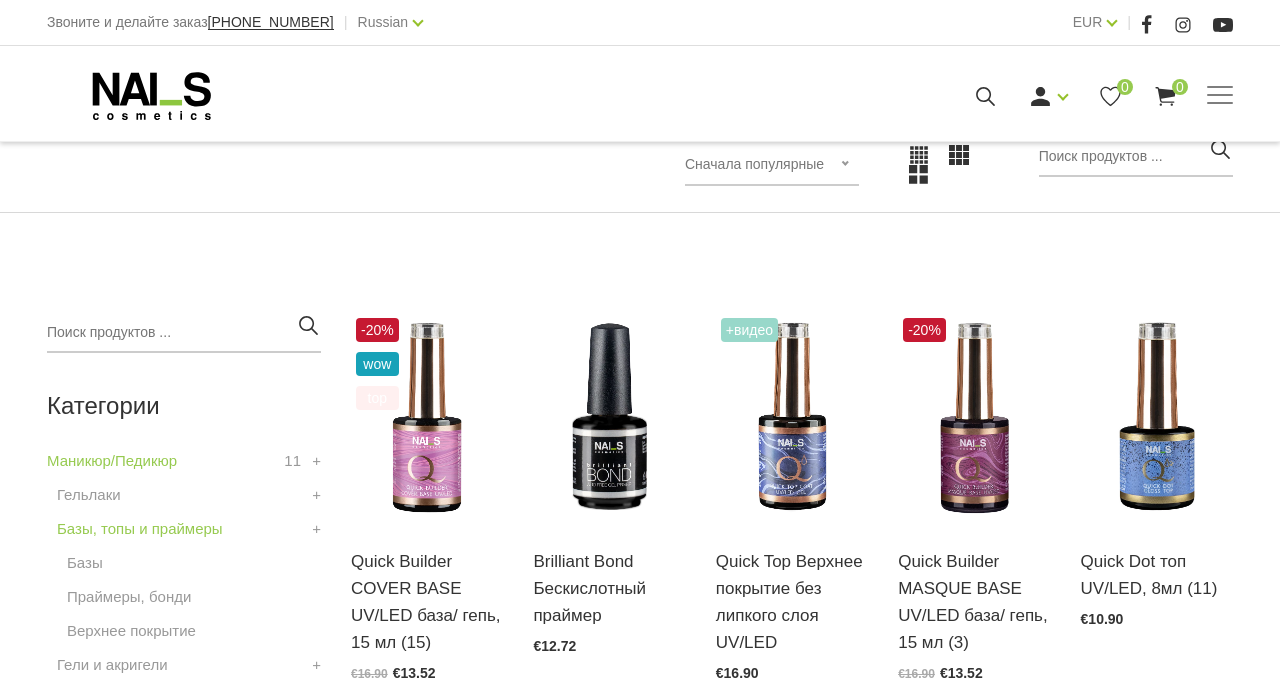 click at bounding box center [792, 418] 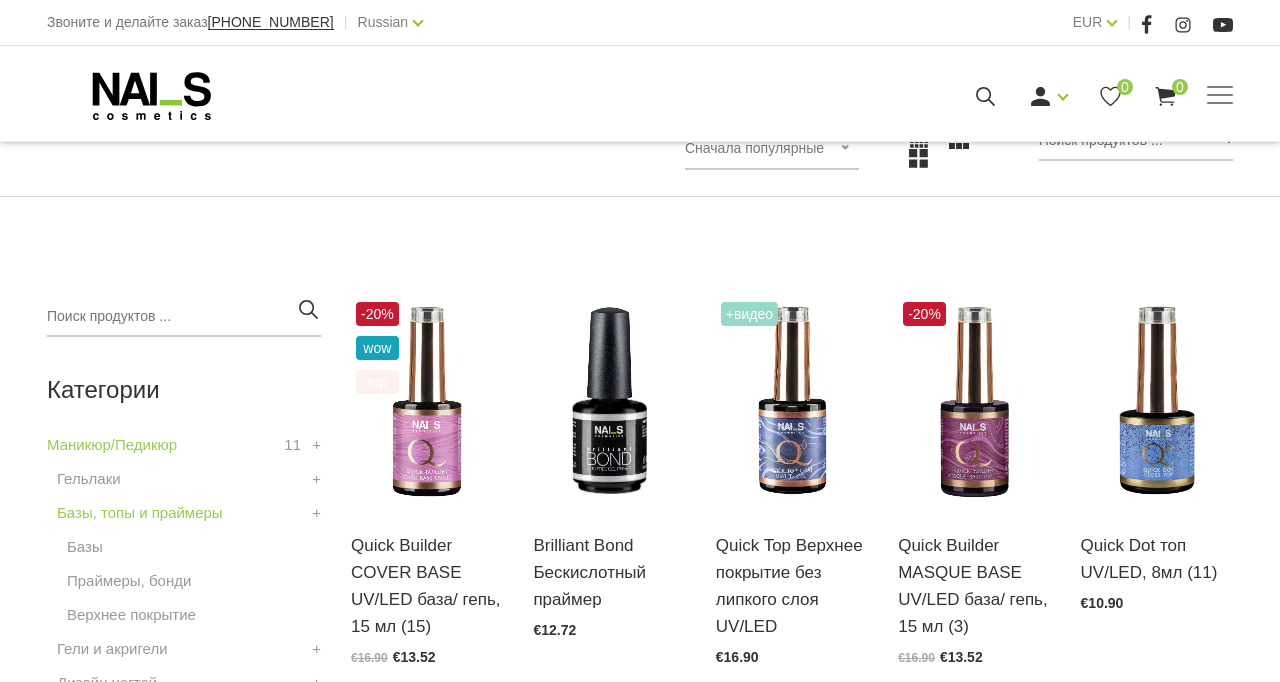 scroll, scrollTop: 400, scrollLeft: 0, axis: vertical 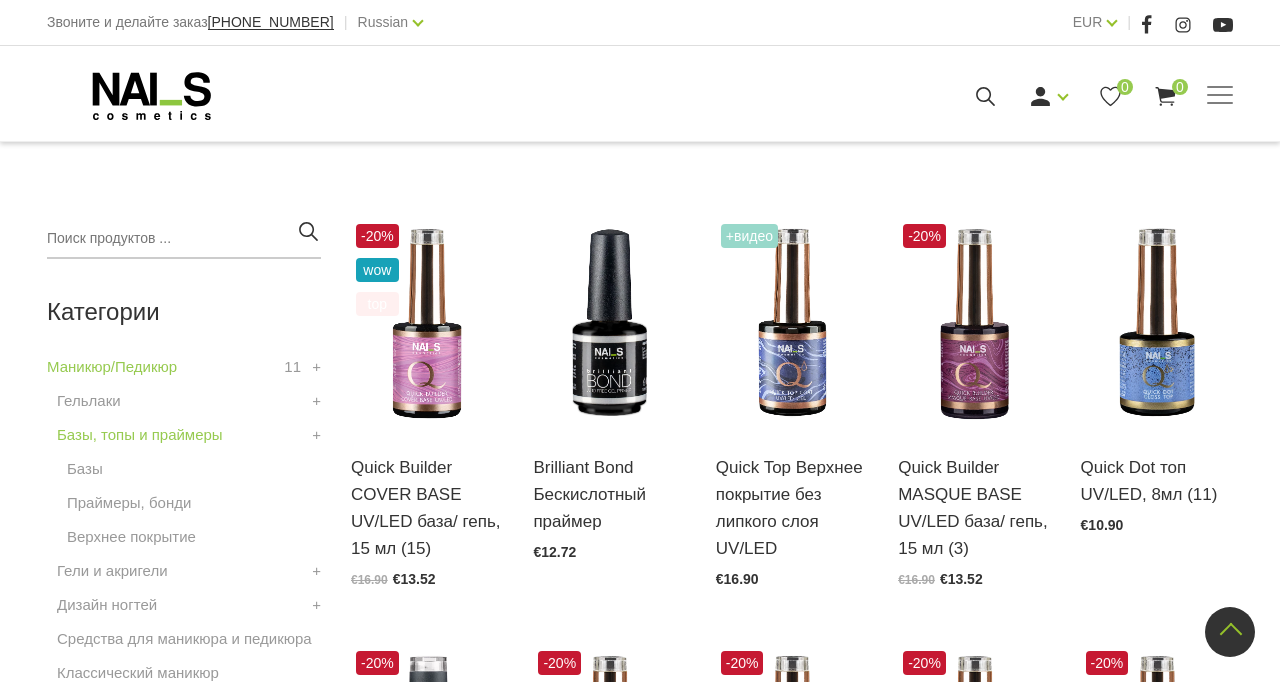 click at bounding box center (1157, 324) 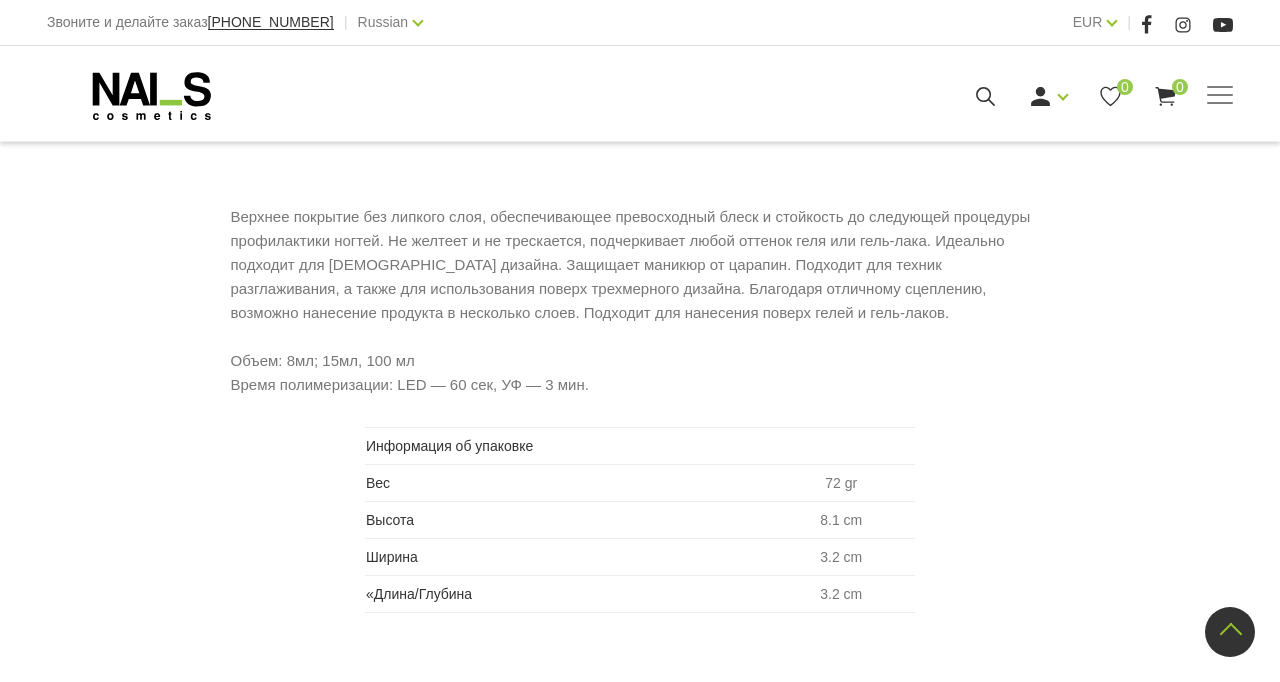 scroll, scrollTop: 1029, scrollLeft: 0, axis: vertical 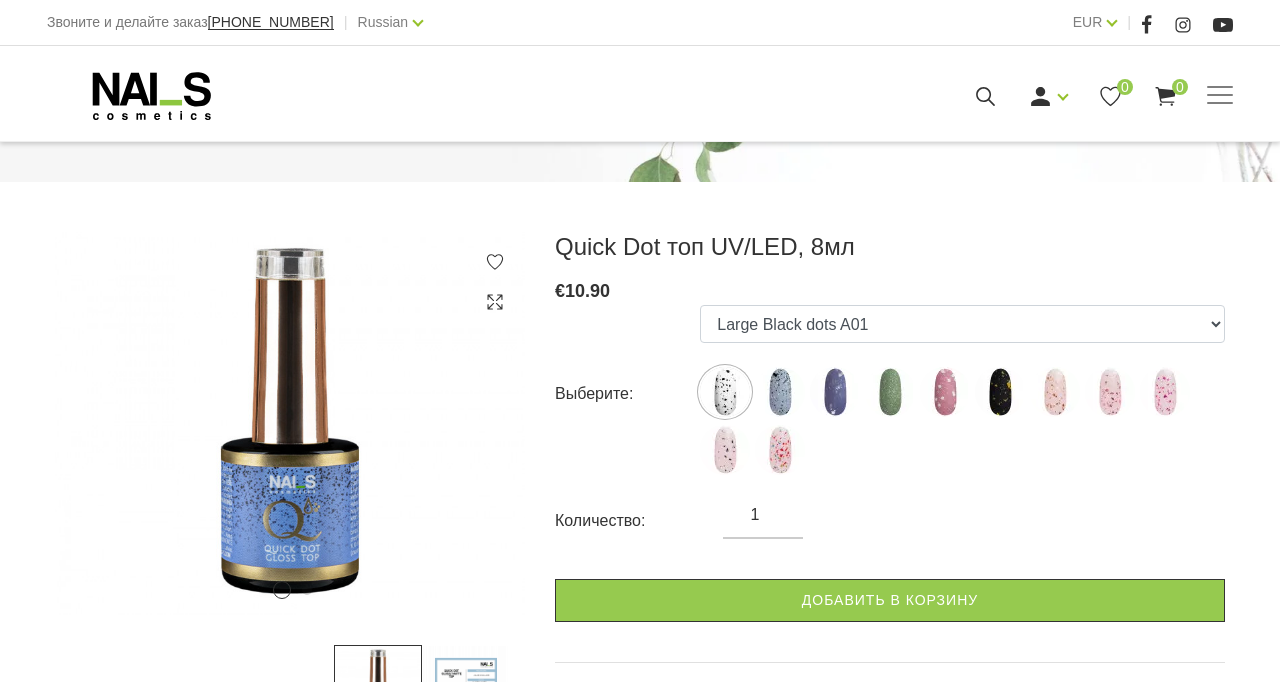click at bounding box center [780, 392] 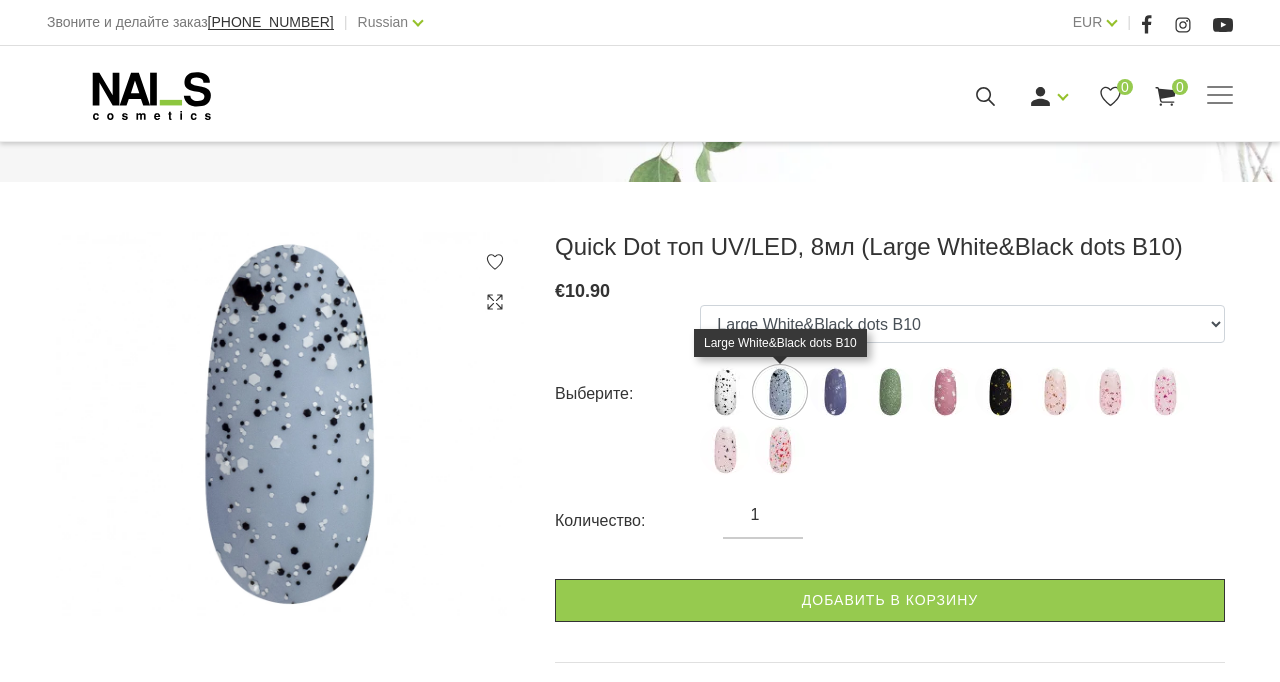 click at bounding box center [725, 392] 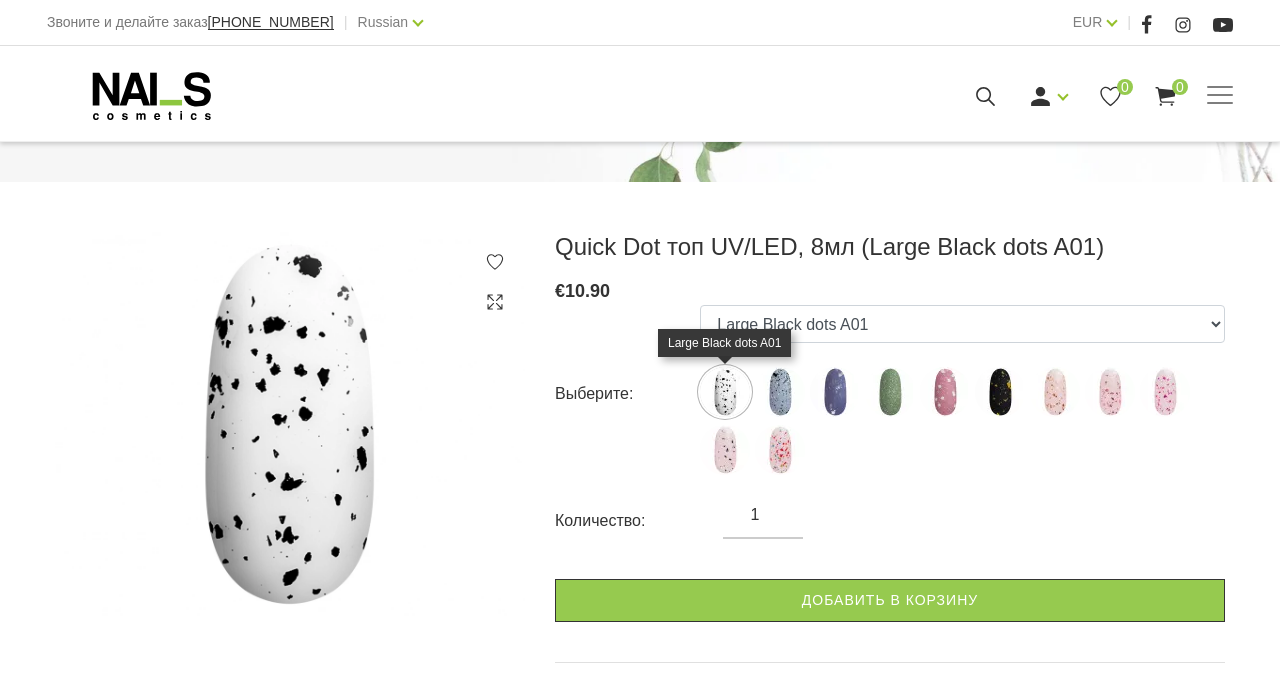 click at bounding box center (835, 392) 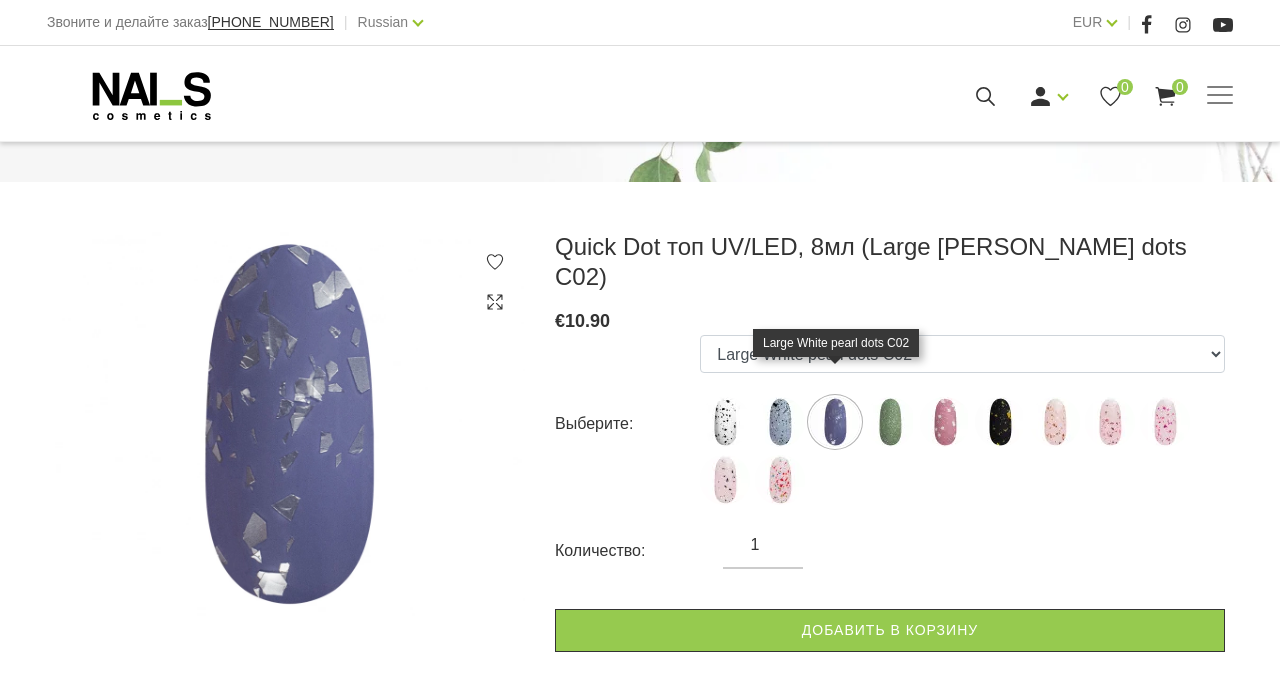 click at bounding box center [890, 422] 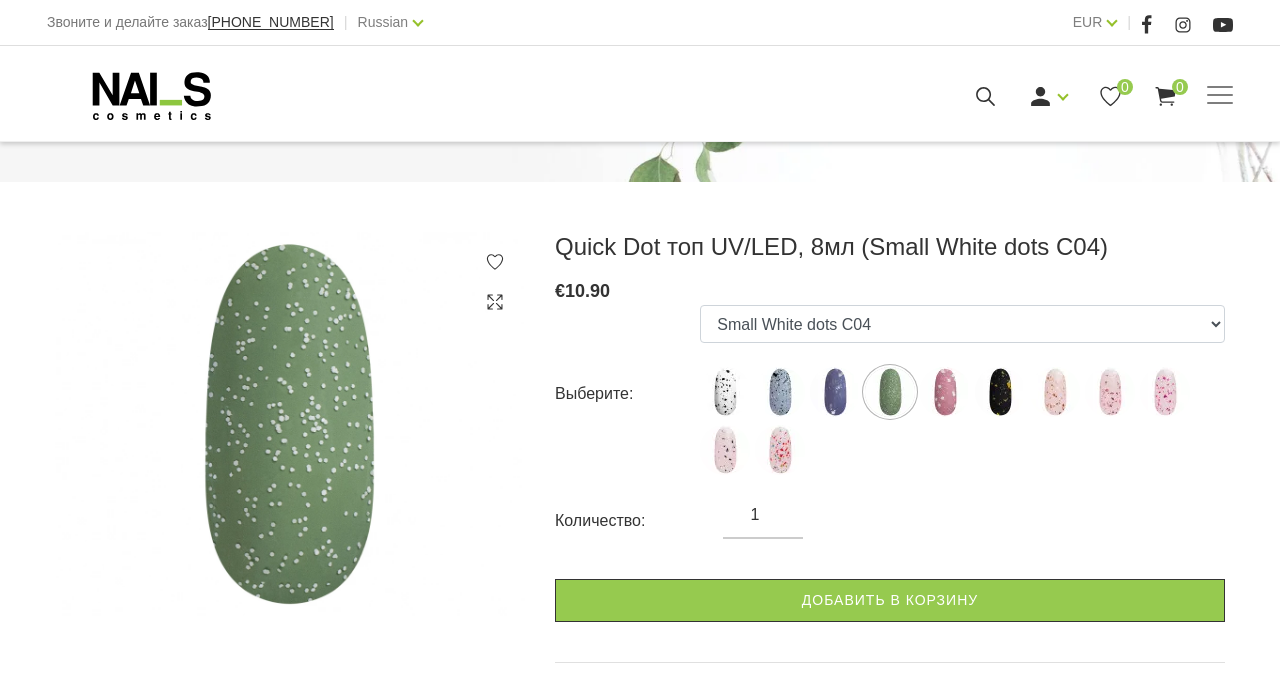 scroll, scrollTop: 208, scrollLeft: 0, axis: vertical 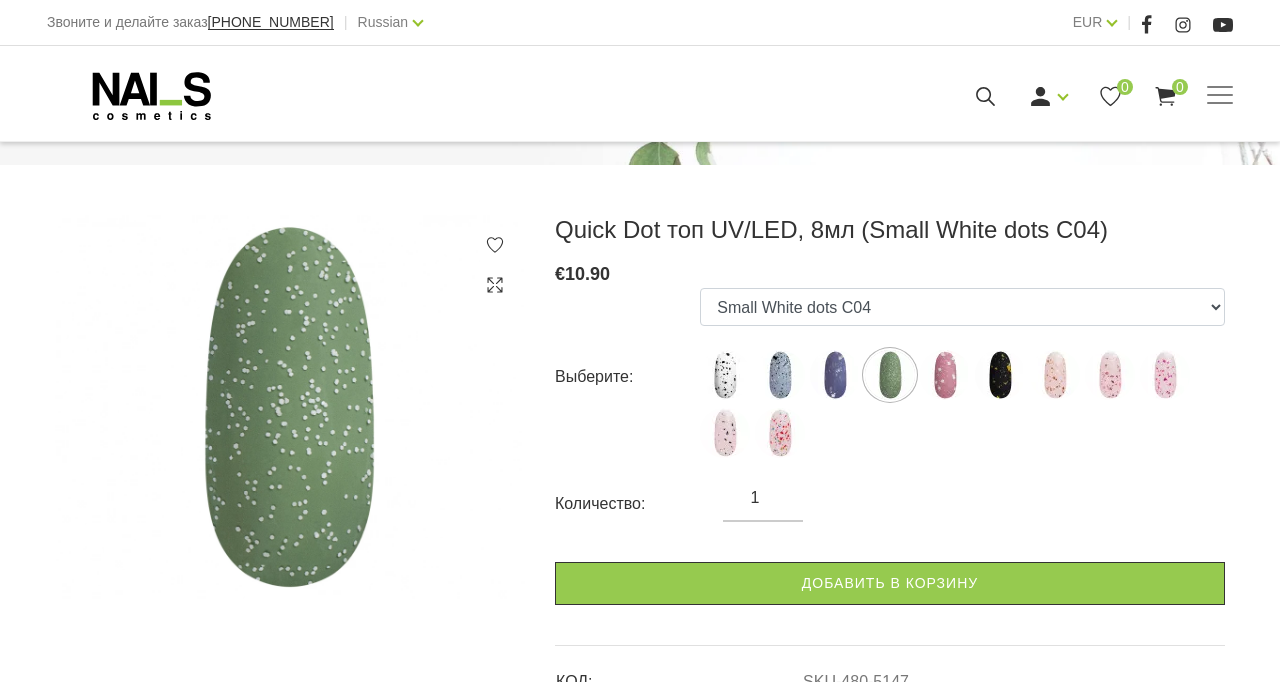 click at bounding box center [945, 375] 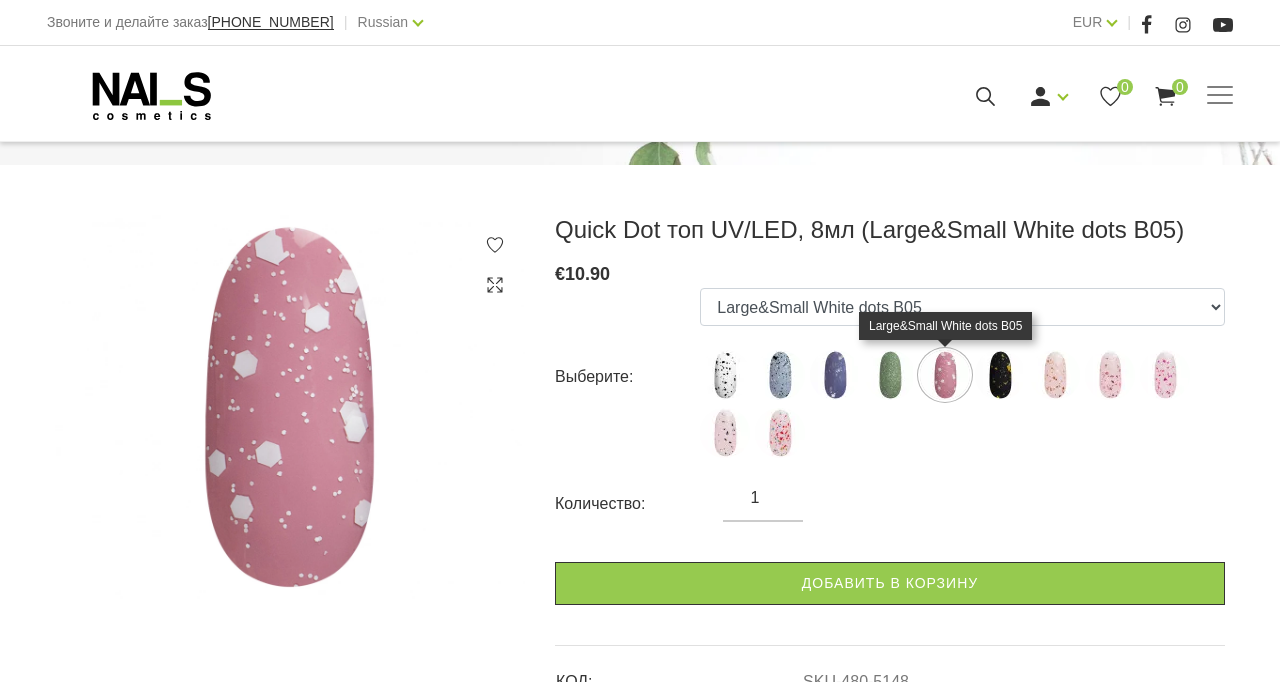 click at bounding box center [1055, 375] 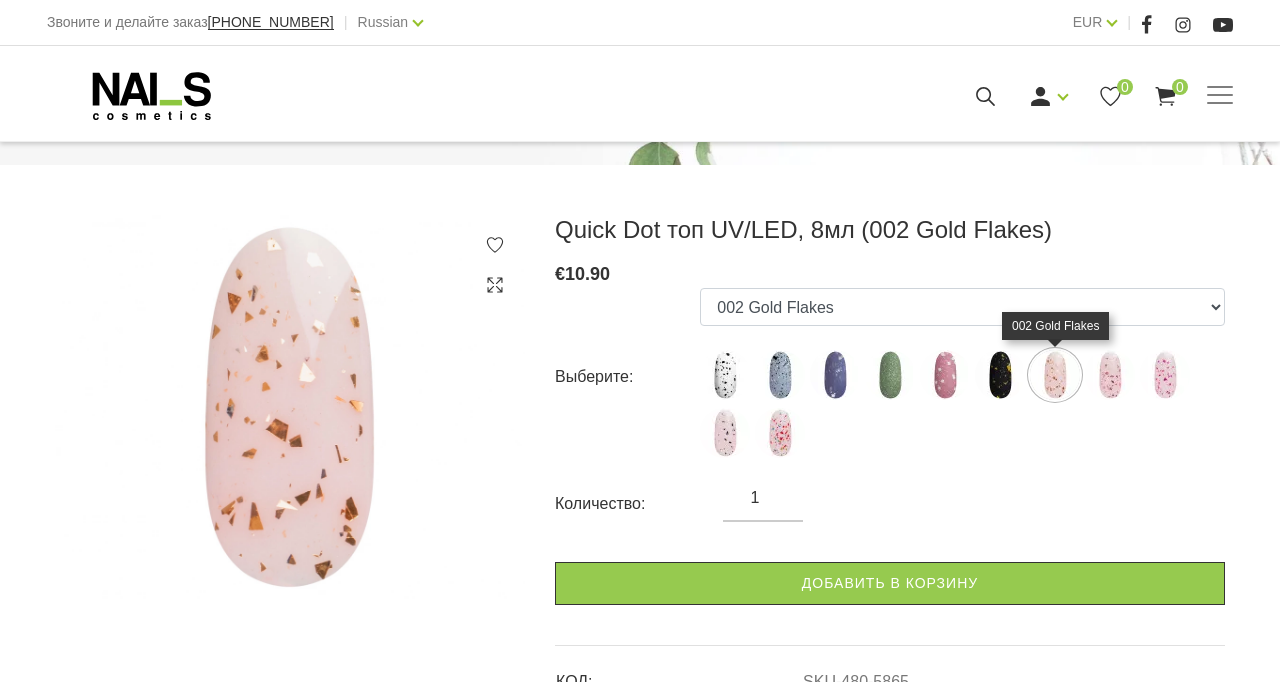 click at bounding box center [1110, 375] 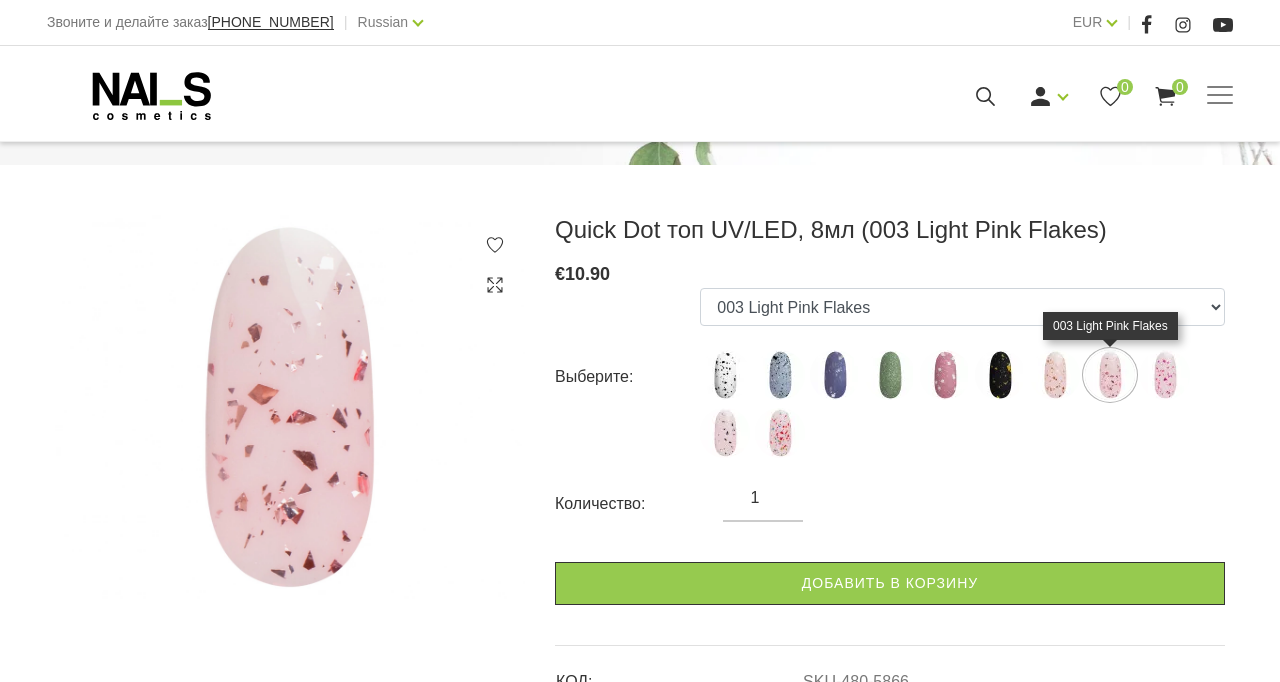 click at bounding box center (1165, 375) 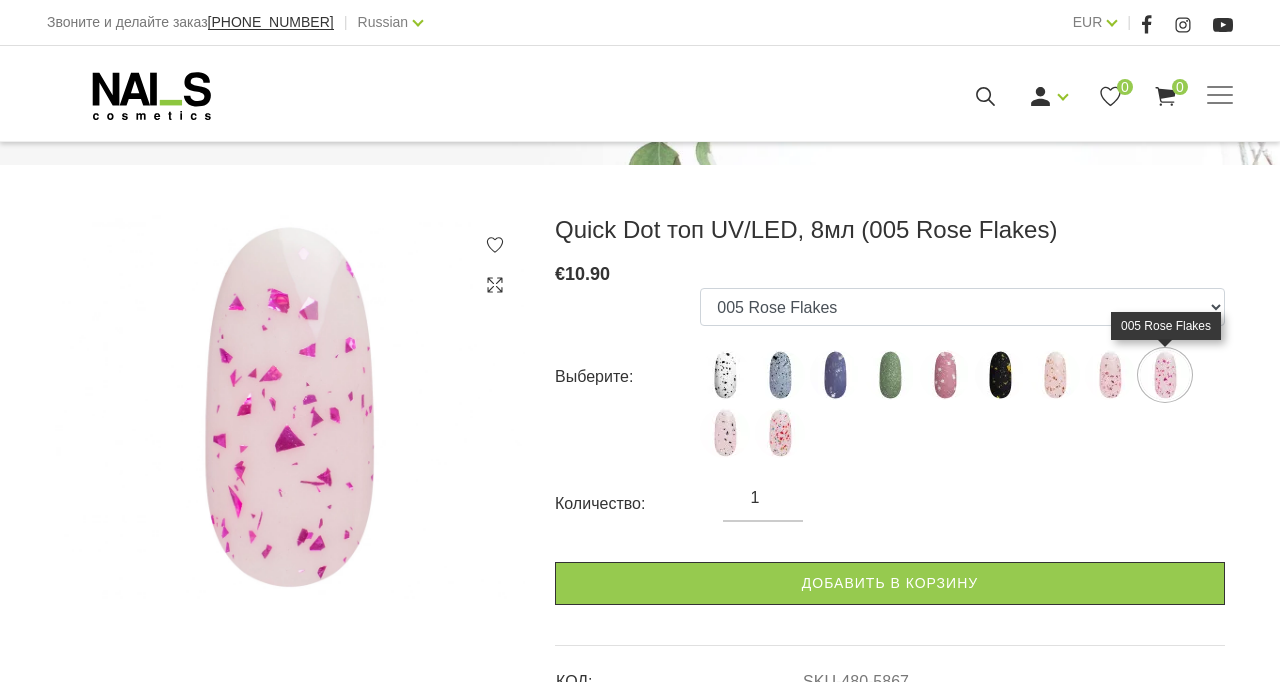 click at bounding box center (725, 433) 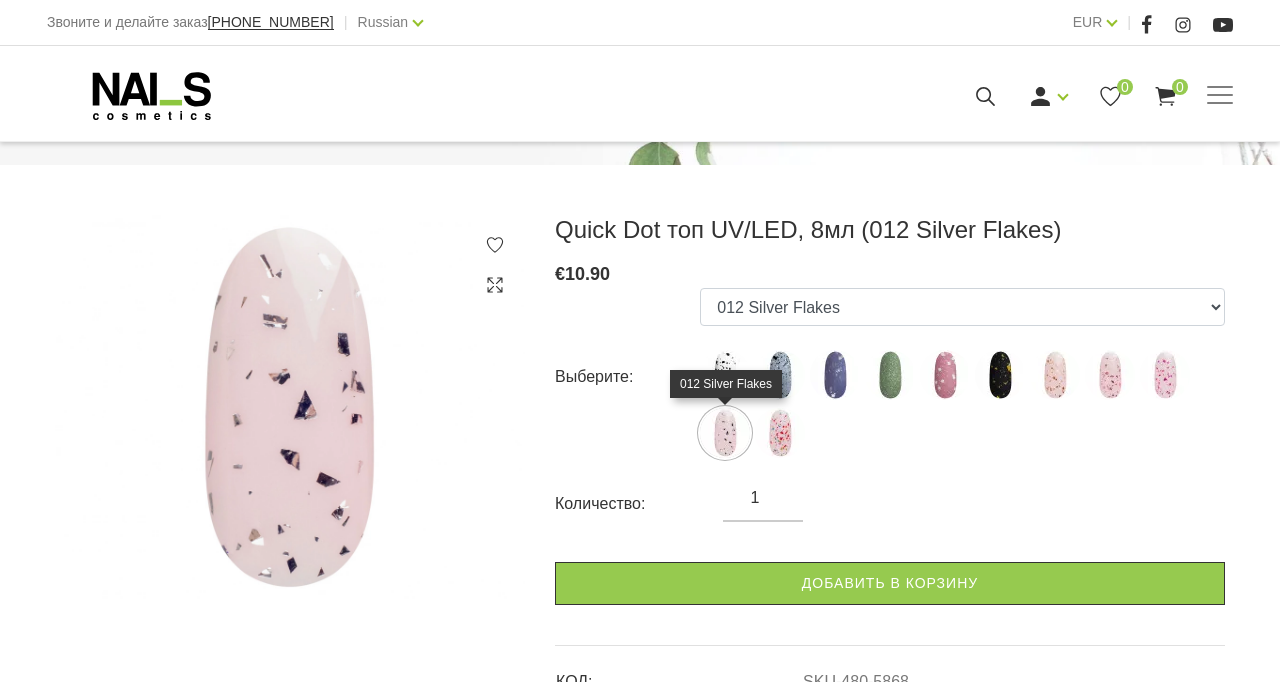 scroll, scrollTop: 229, scrollLeft: 0, axis: vertical 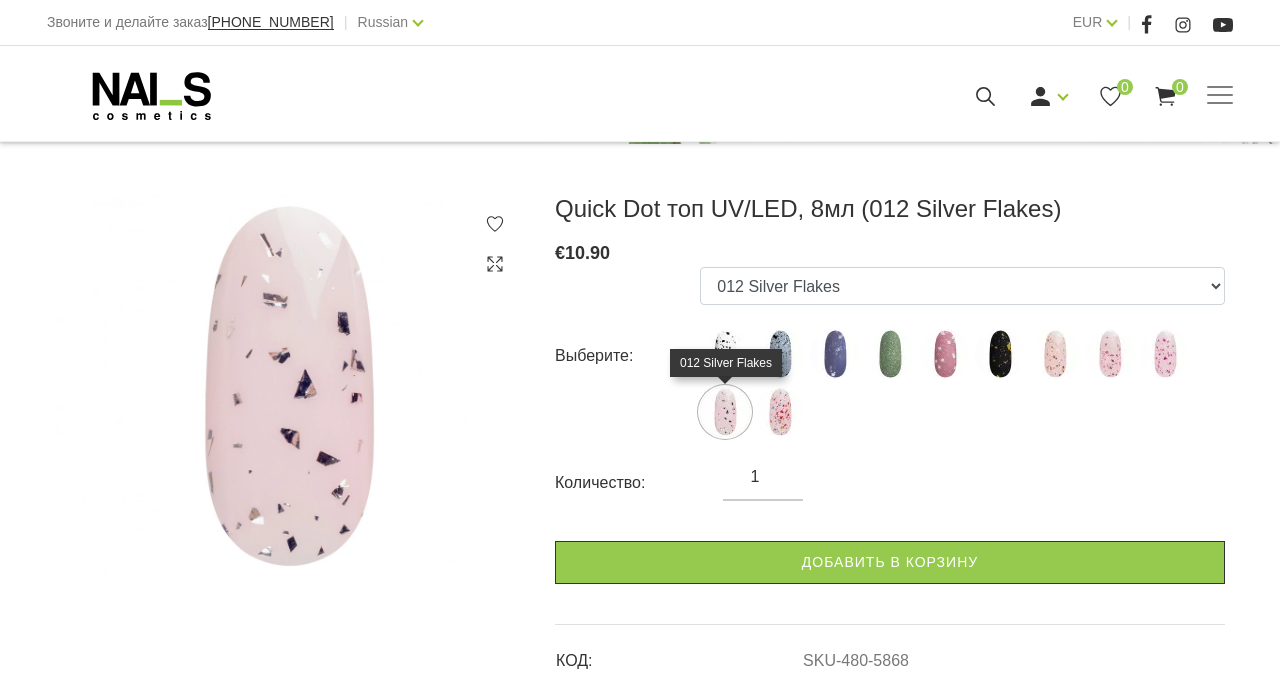 click at bounding box center [1165, 354] 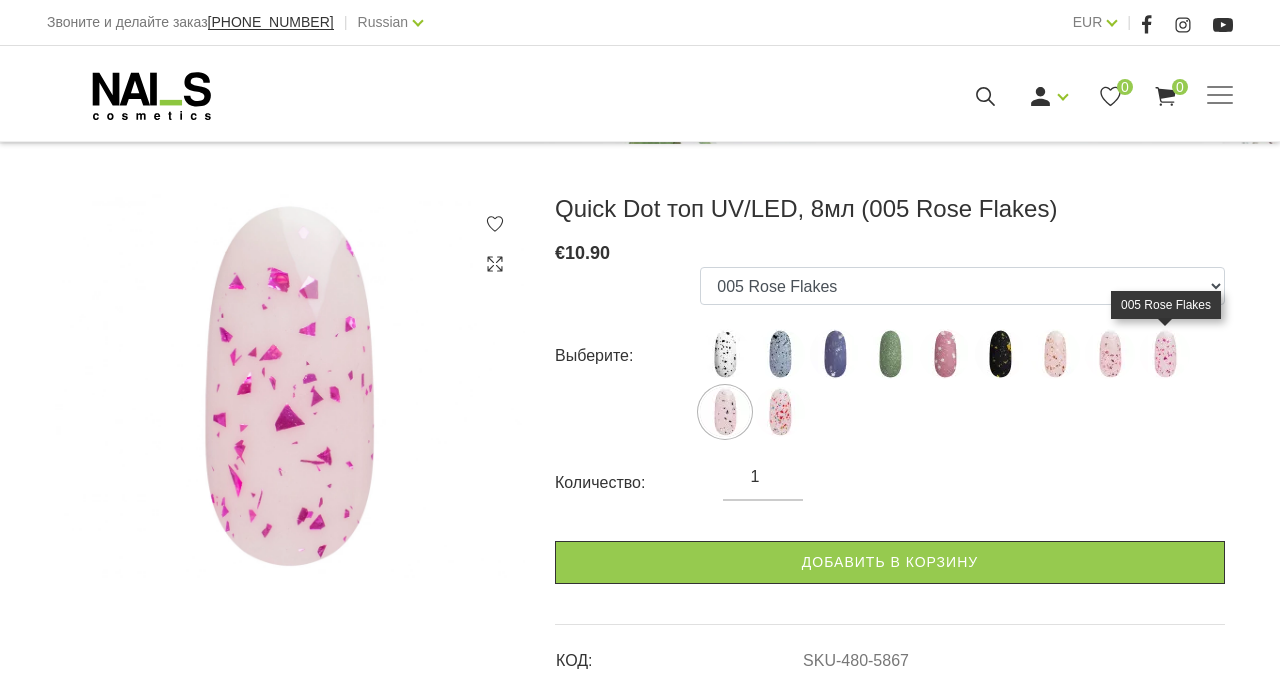 click at bounding box center (780, 412) 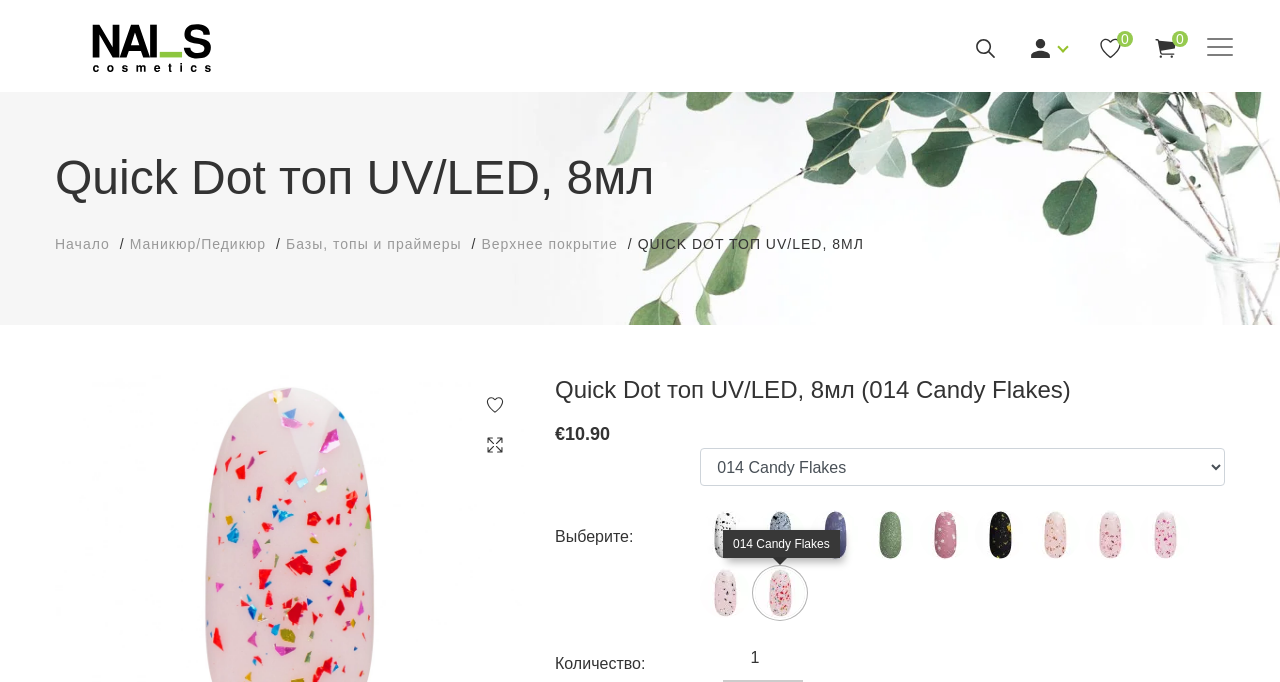 scroll, scrollTop: 0, scrollLeft: 0, axis: both 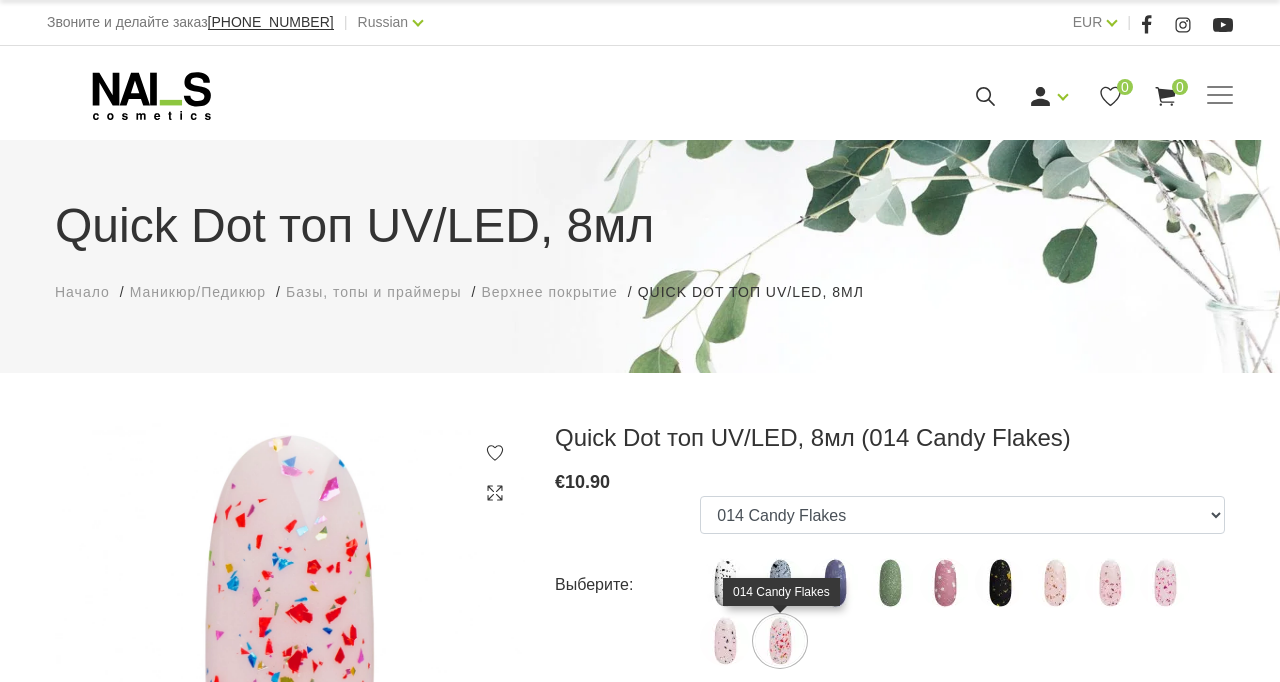 click on "Верхнее покрытие" at bounding box center (549, 292) 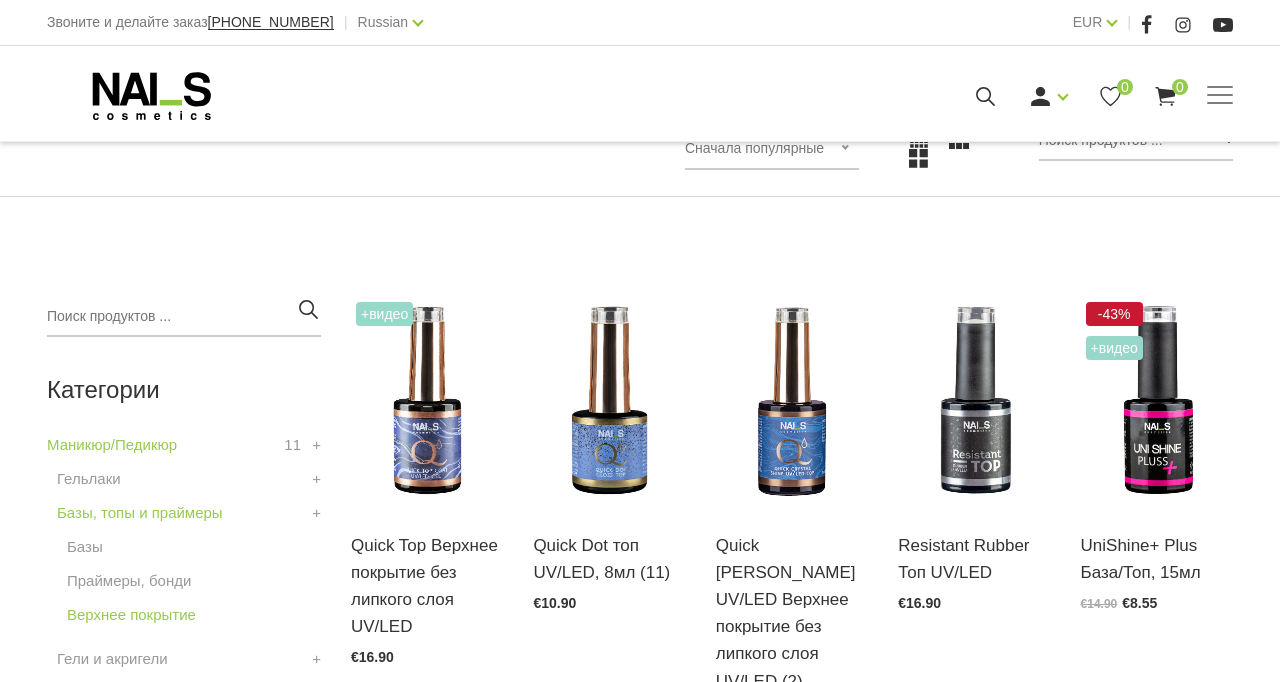 scroll, scrollTop: 327, scrollLeft: 0, axis: vertical 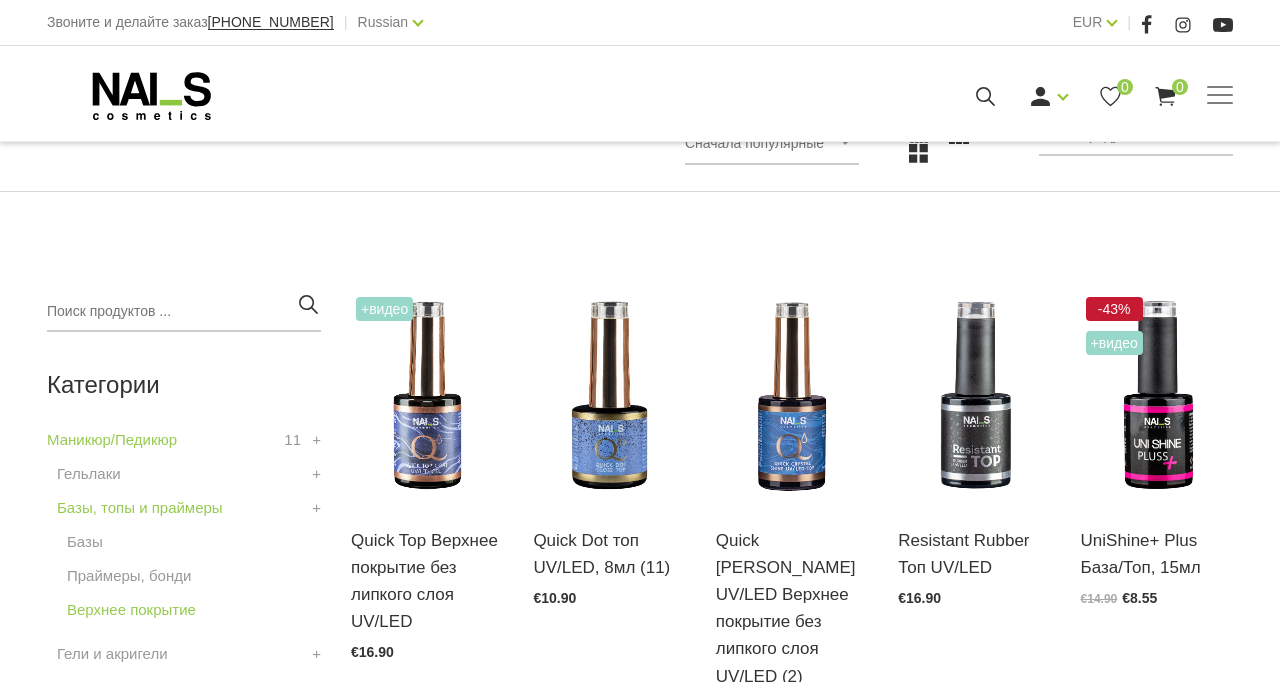 click at bounding box center [609, 397] 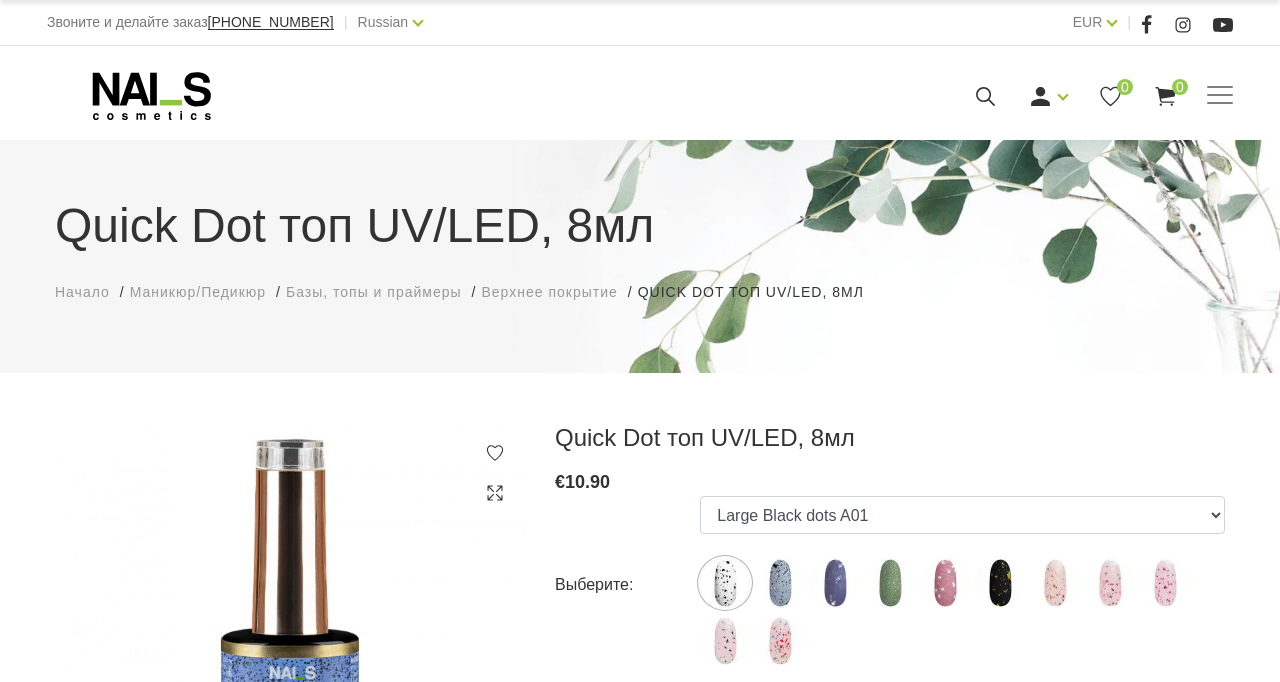 scroll, scrollTop: 0, scrollLeft: 0, axis: both 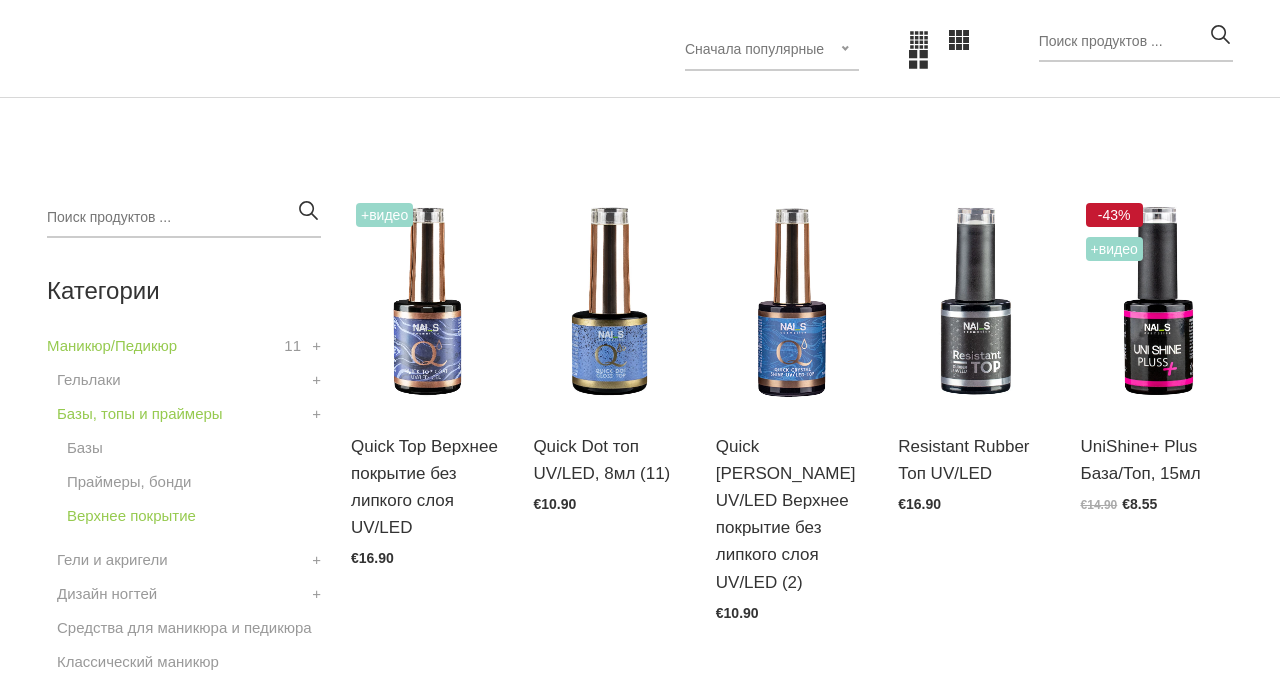 click at bounding box center (974, 303) 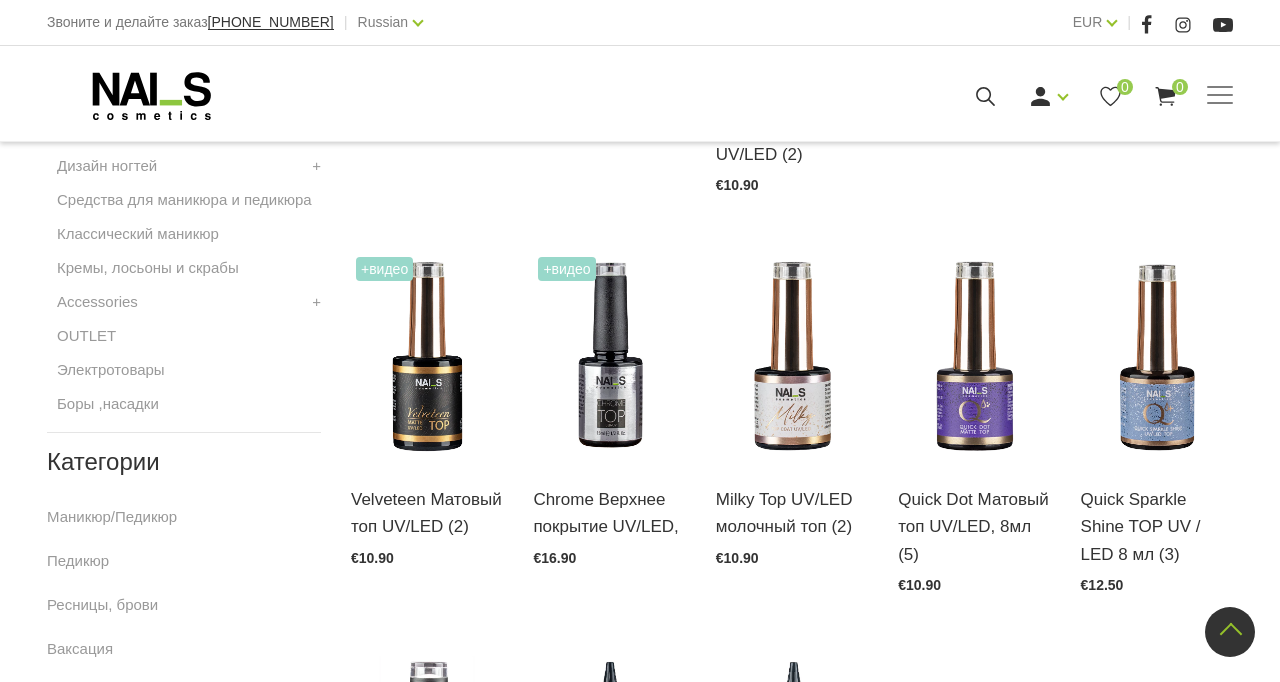 scroll, scrollTop: 943, scrollLeft: 0, axis: vertical 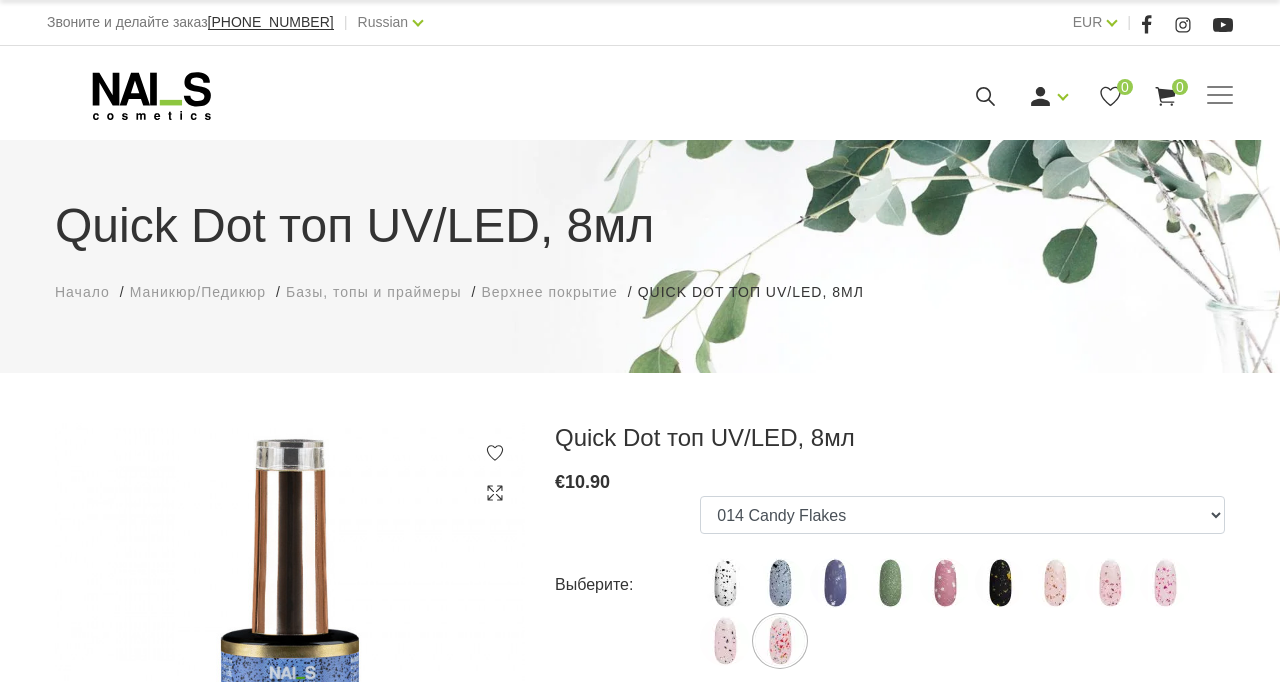 select on "5869" 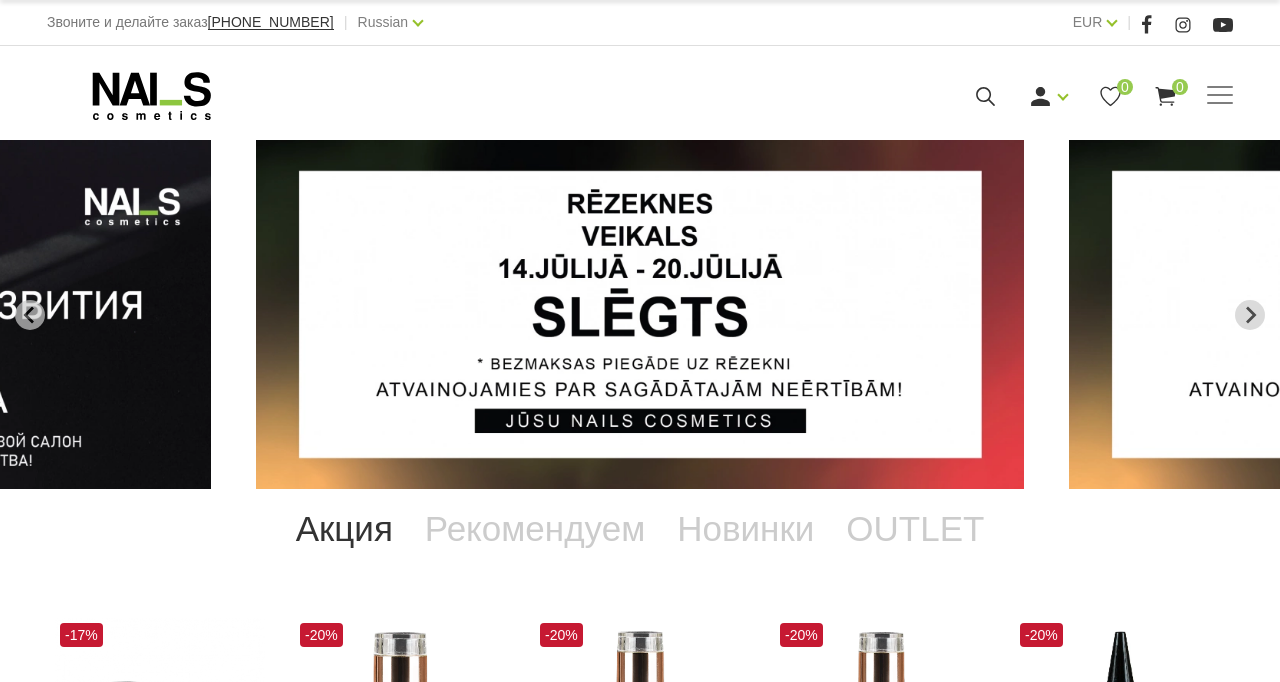 scroll, scrollTop: 0, scrollLeft: 0, axis: both 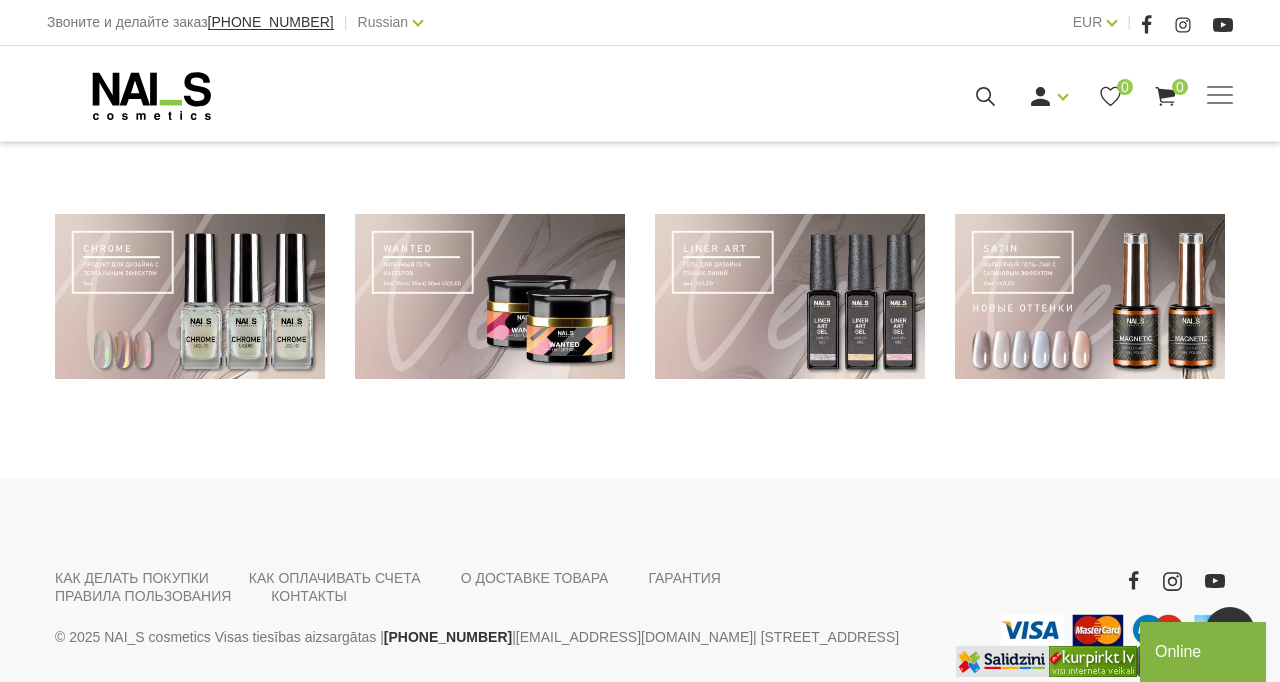 click at bounding box center [1090, 296] 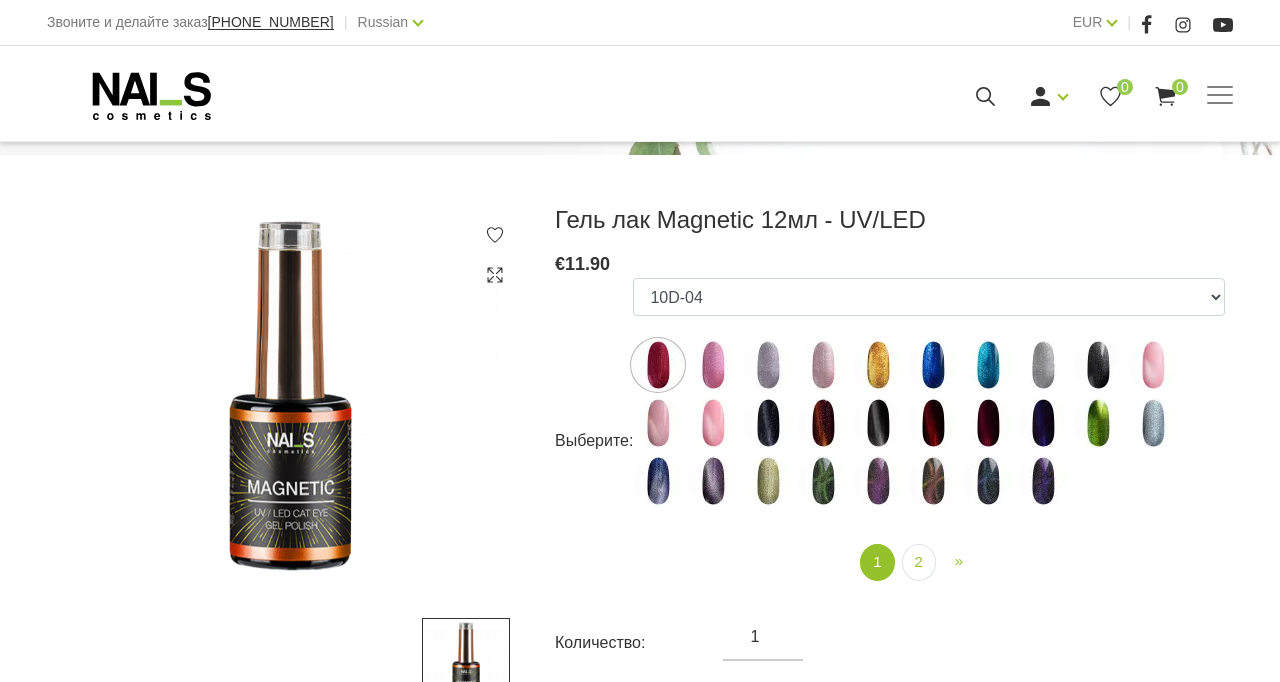 scroll, scrollTop: 220, scrollLeft: 0, axis: vertical 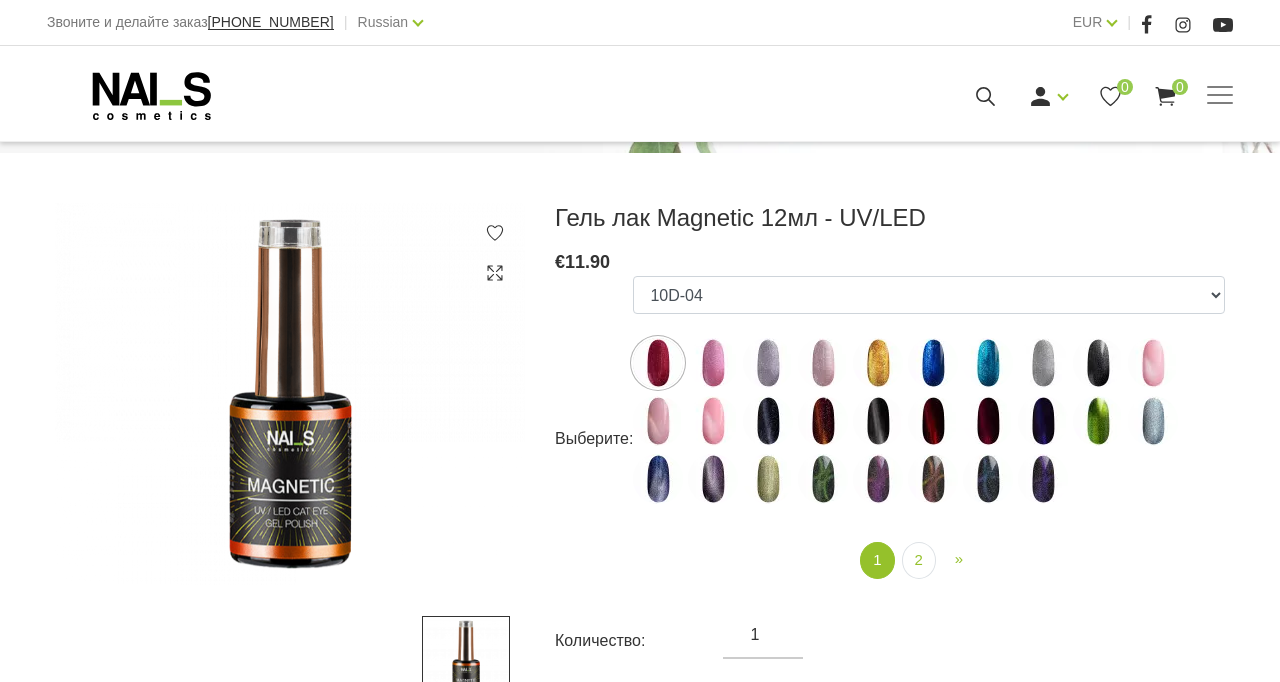 click at bounding box center (713, 363) 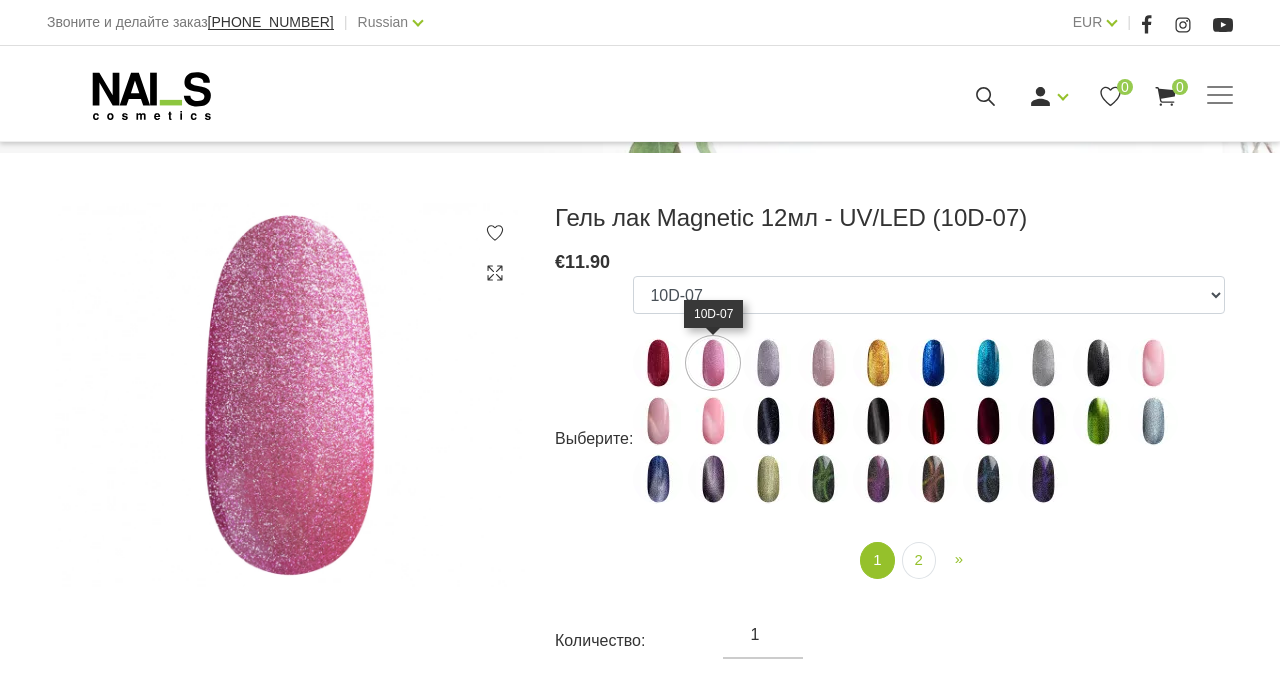 click at bounding box center (658, 363) 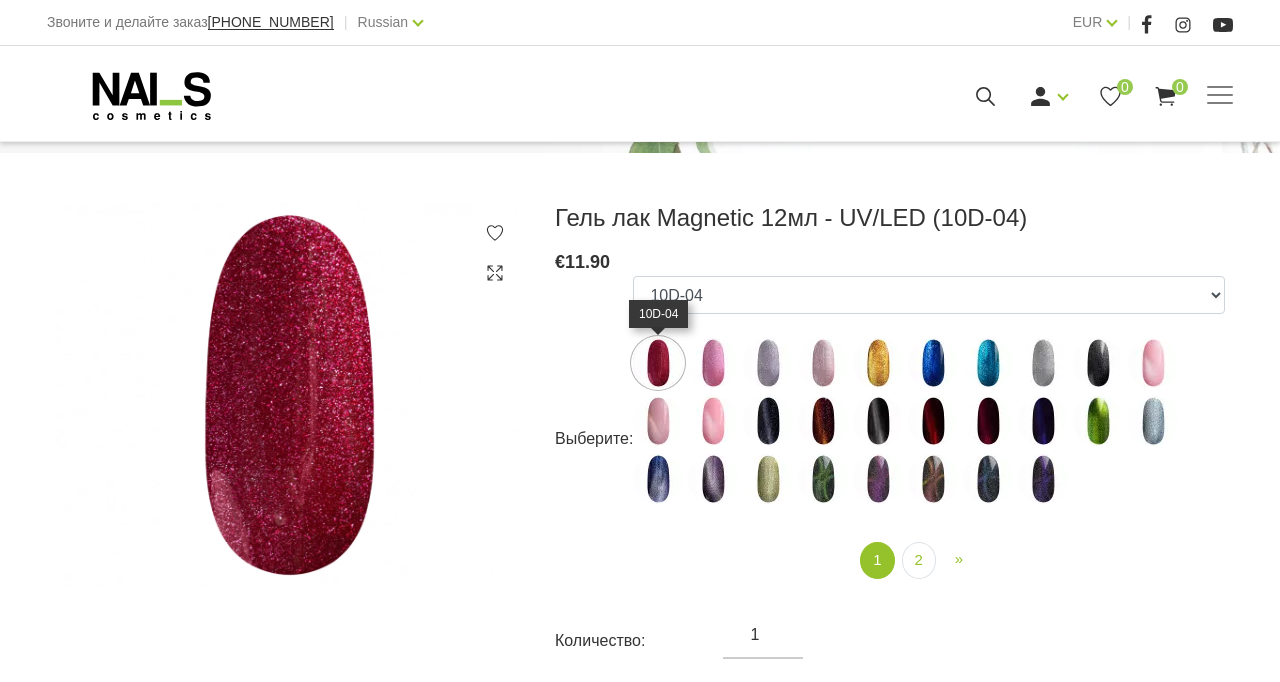 click at bounding box center [823, 363] 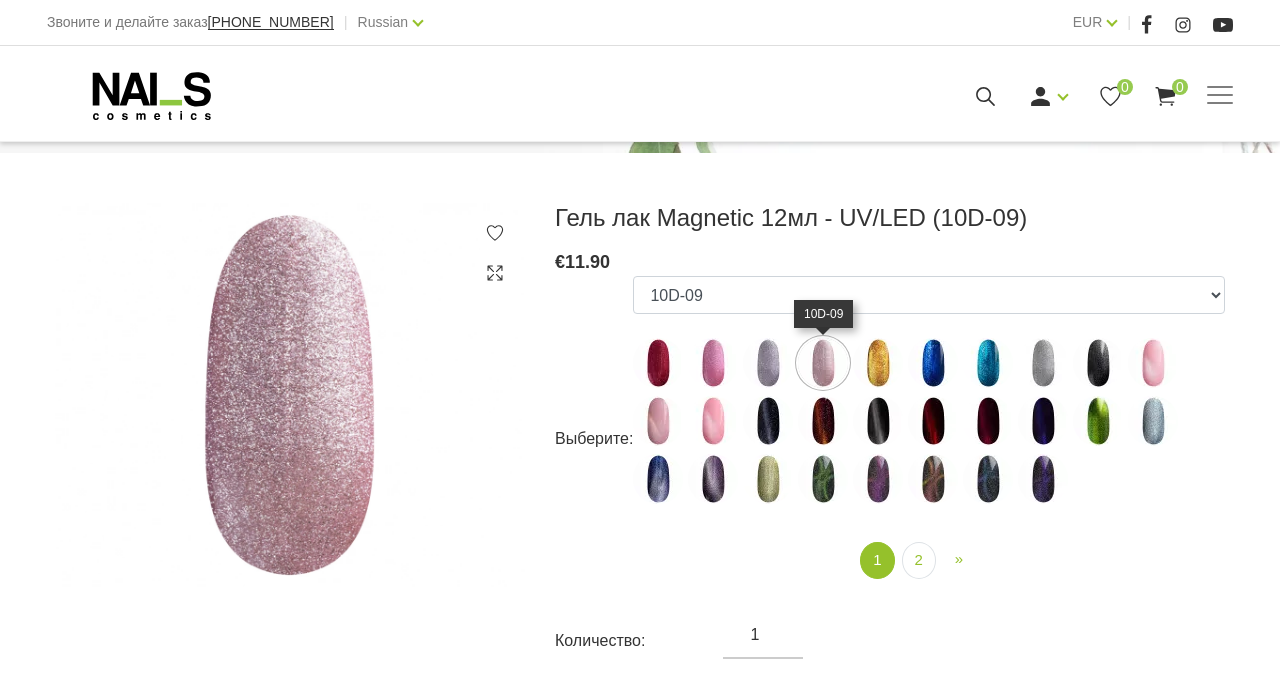 click at bounding box center (933, 363) 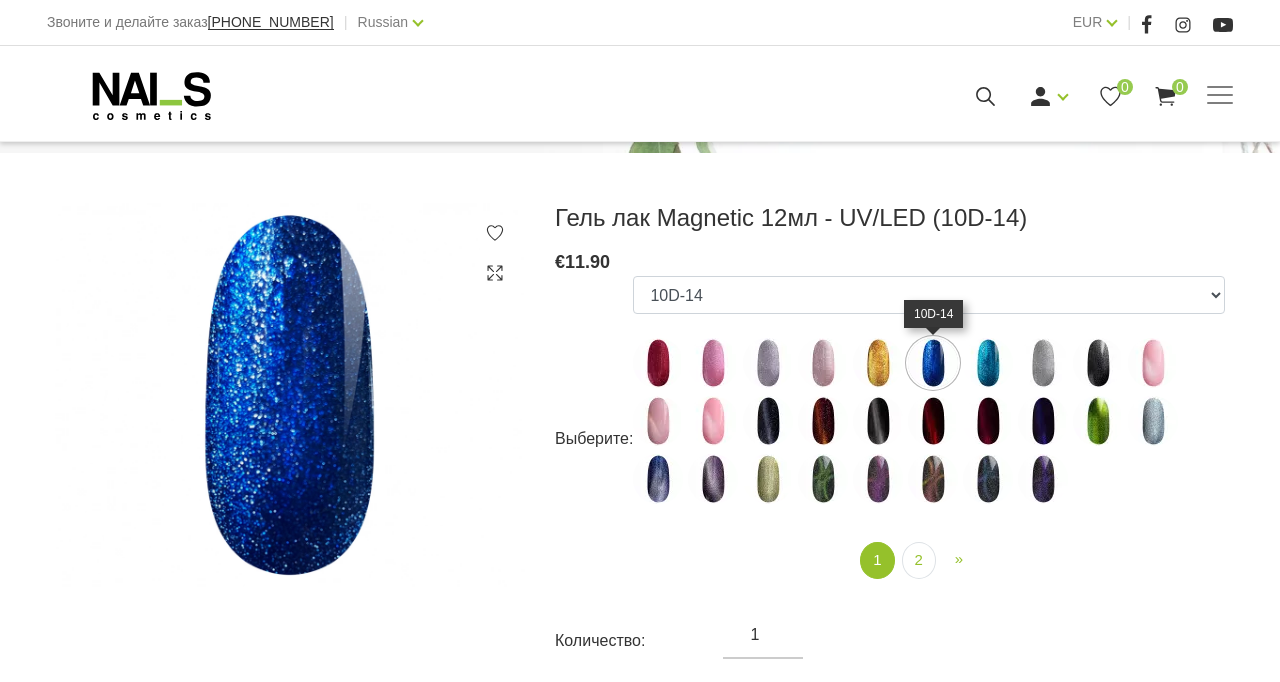 click at bounding box center (988, 363) 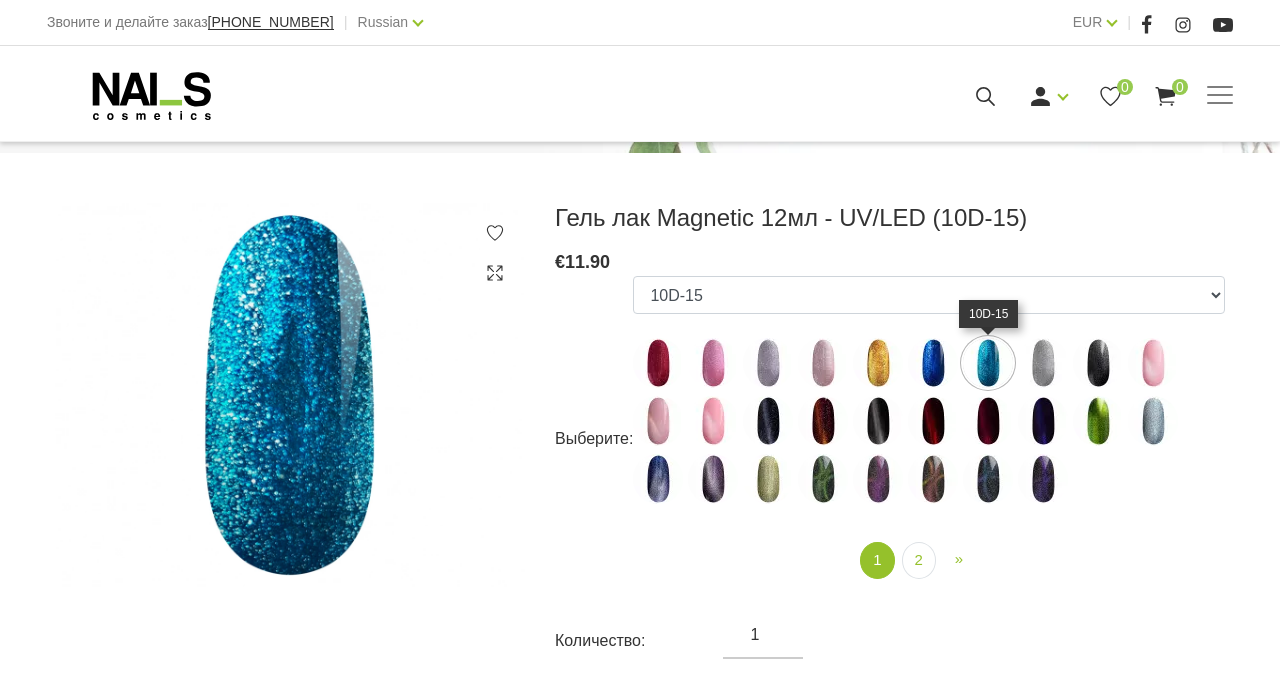 click at bounding box center [1043, 363] 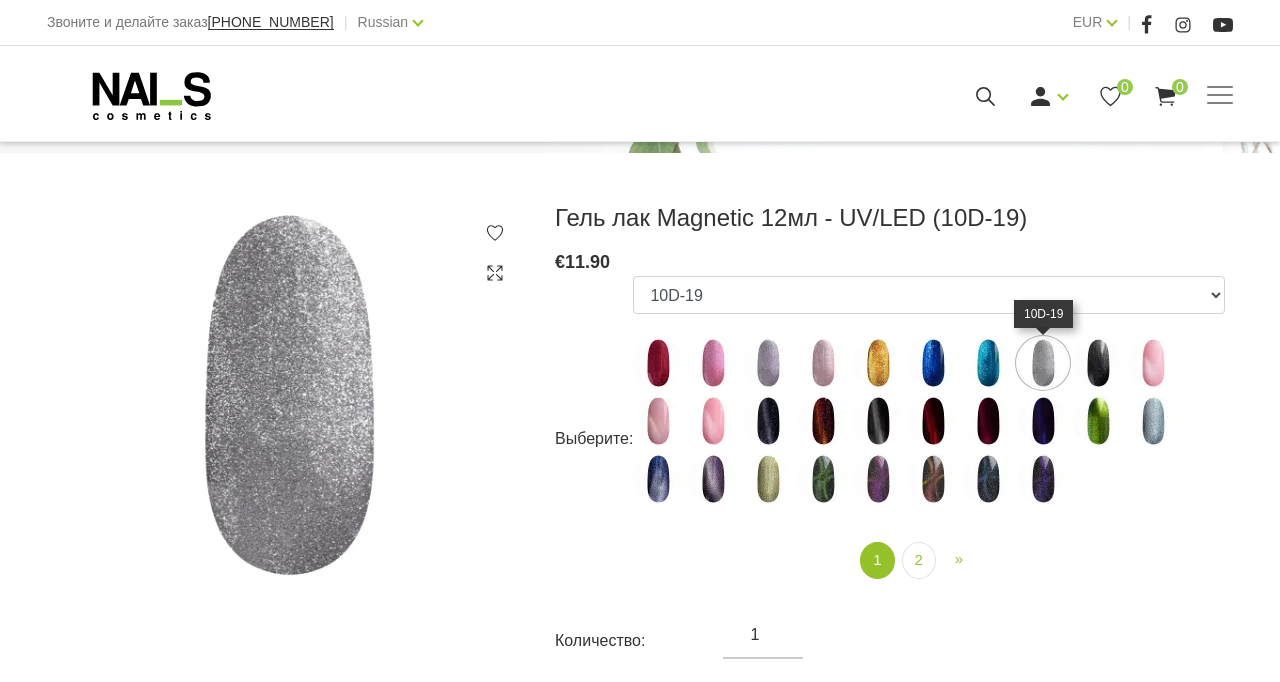 click at bounding box center (1153, 363) 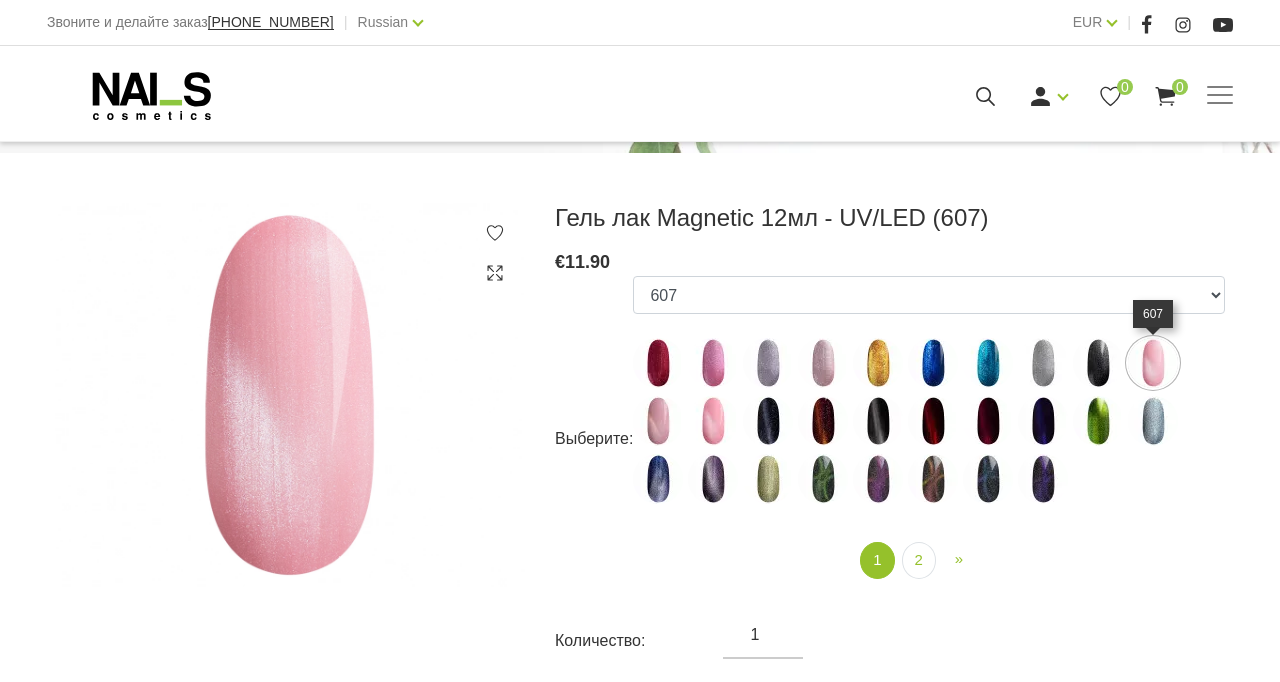click at bounding box center (658, 363) 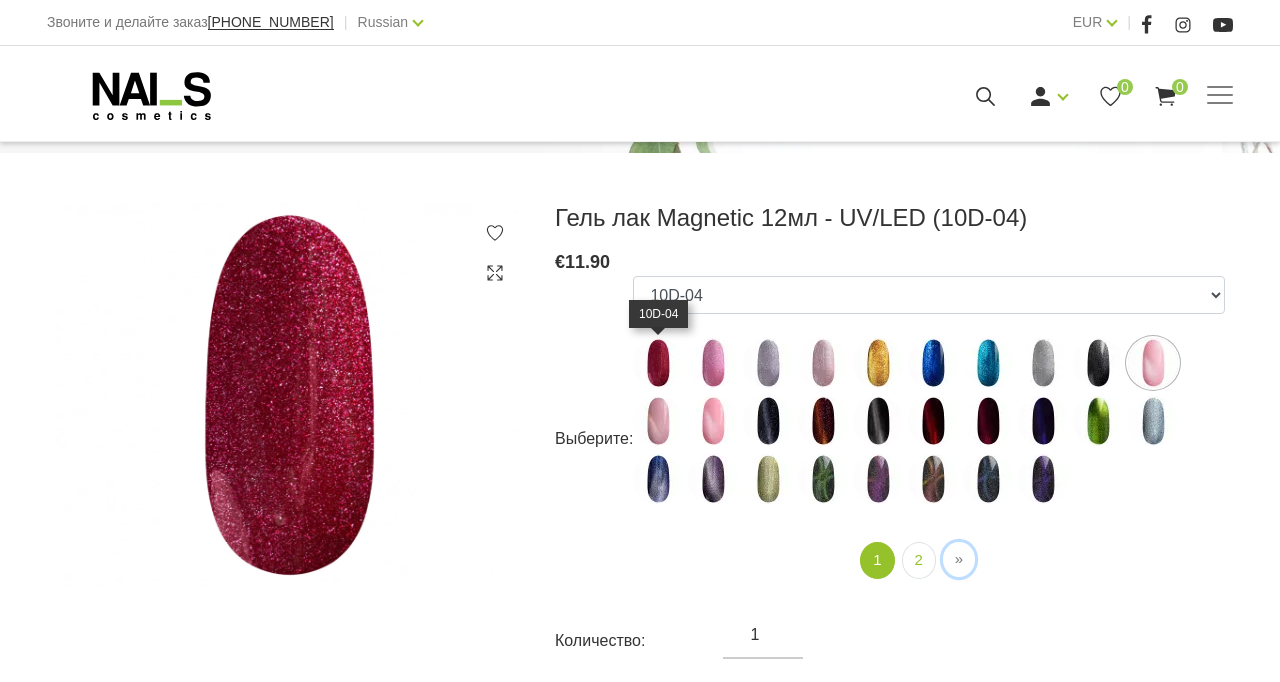 click on "» Next" at bounding box center [959, 559] 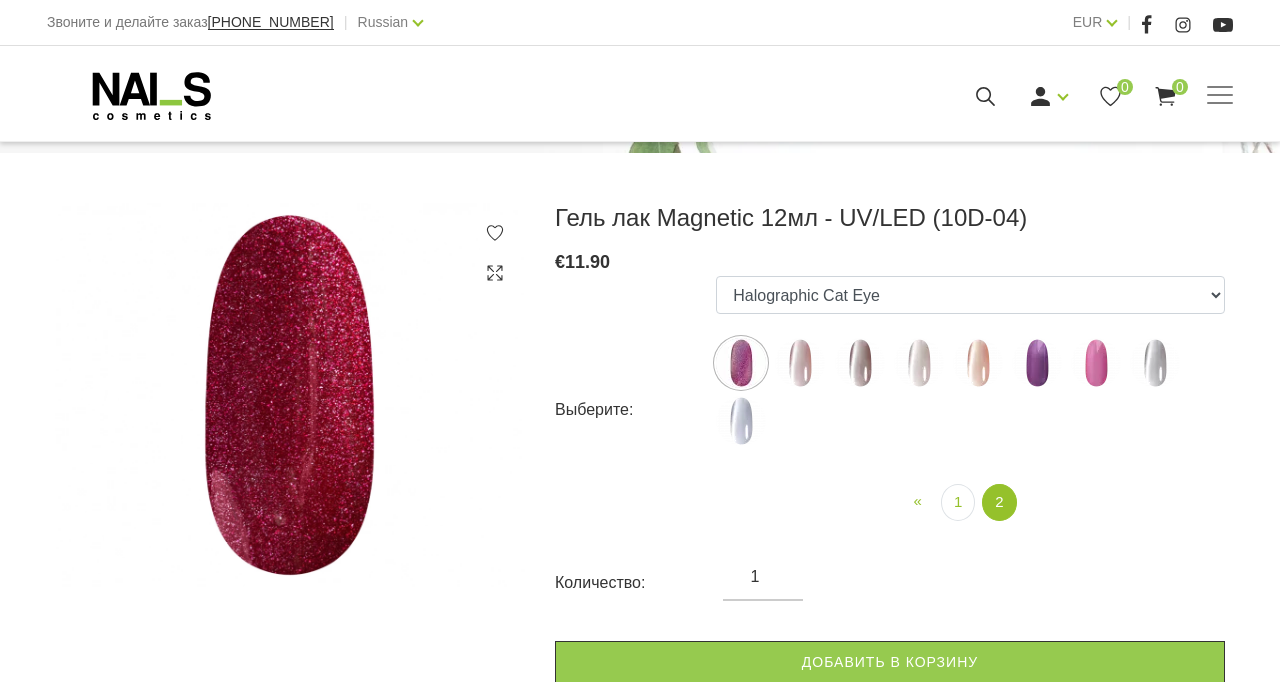 click at bounding box center [741, 363] 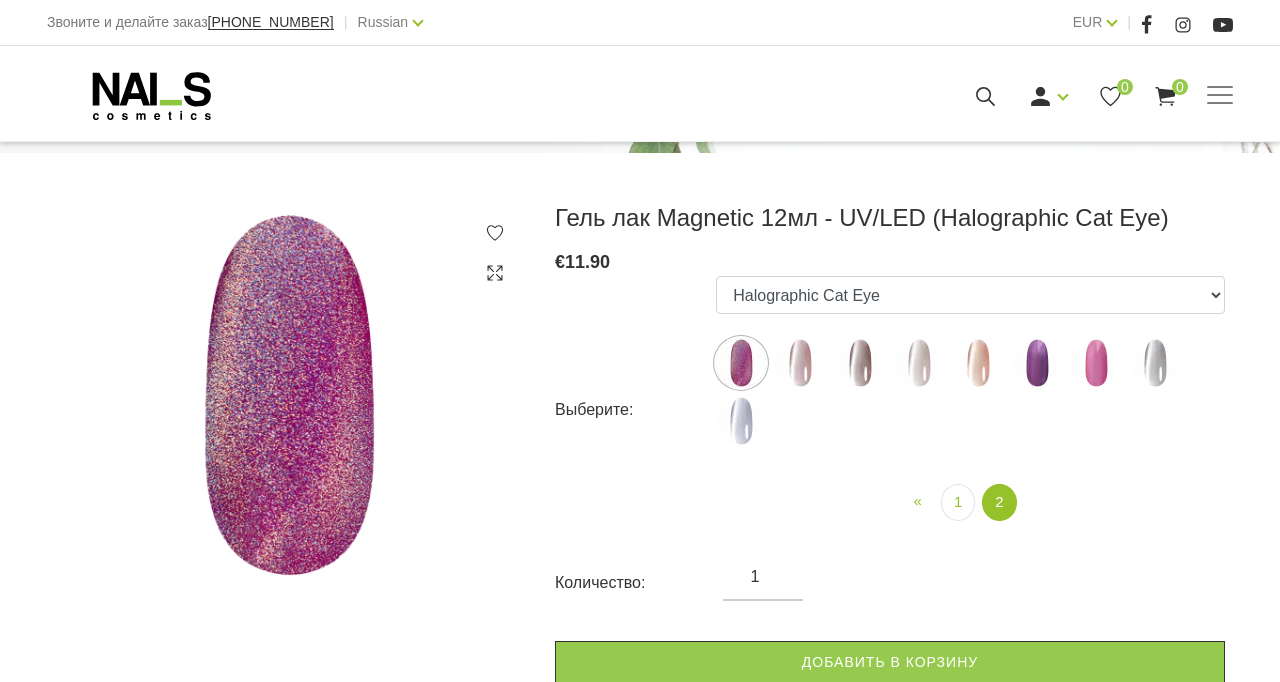 click at bounding box center [800, 363] 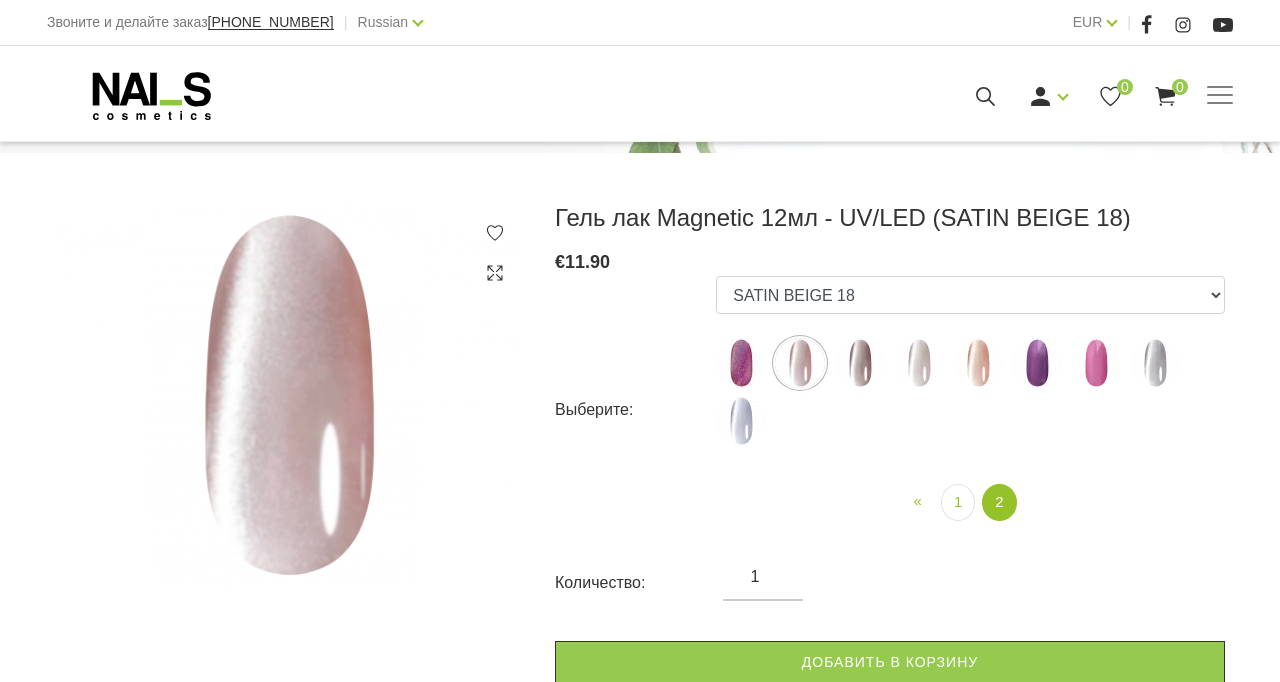 click on "10D-04
10D-07
10D-08
10D-09
10D-13
10D-14
10D-15
10D-19
10D-20
607
614
615
701
702
703
704
705
706 9D-42 D-01 D-02" at bounding box center (970, 365) 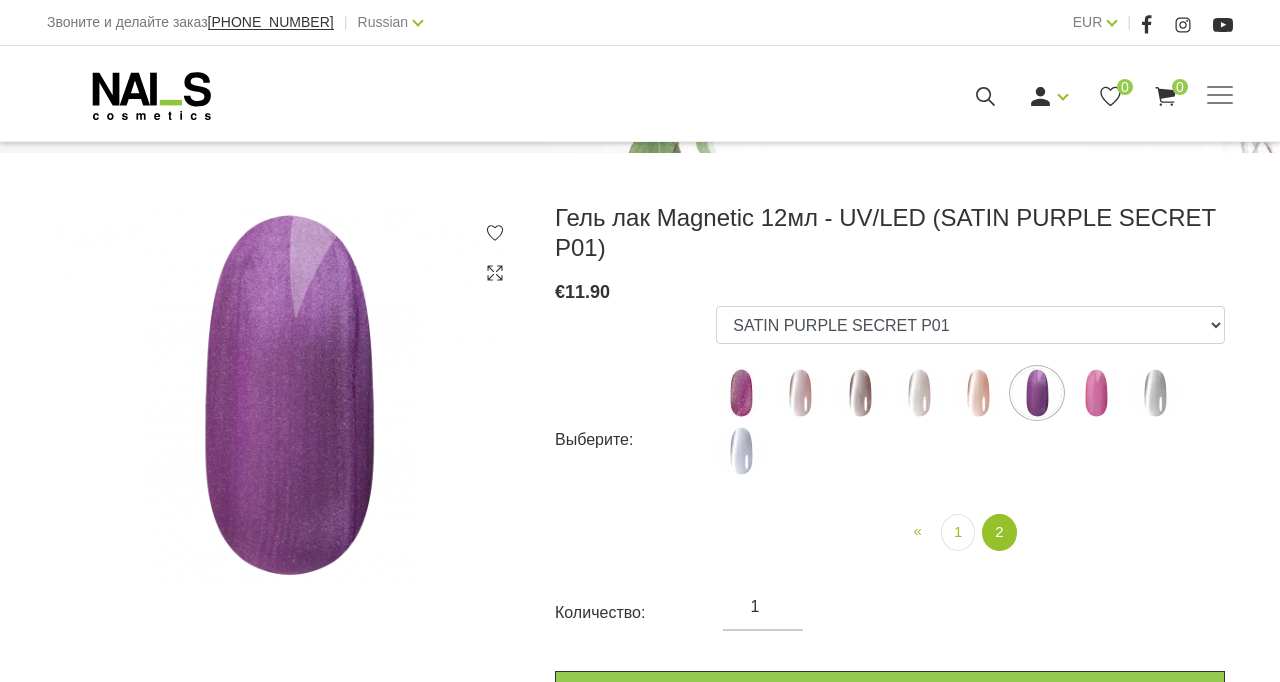 click at bounding box center [1096, 393] 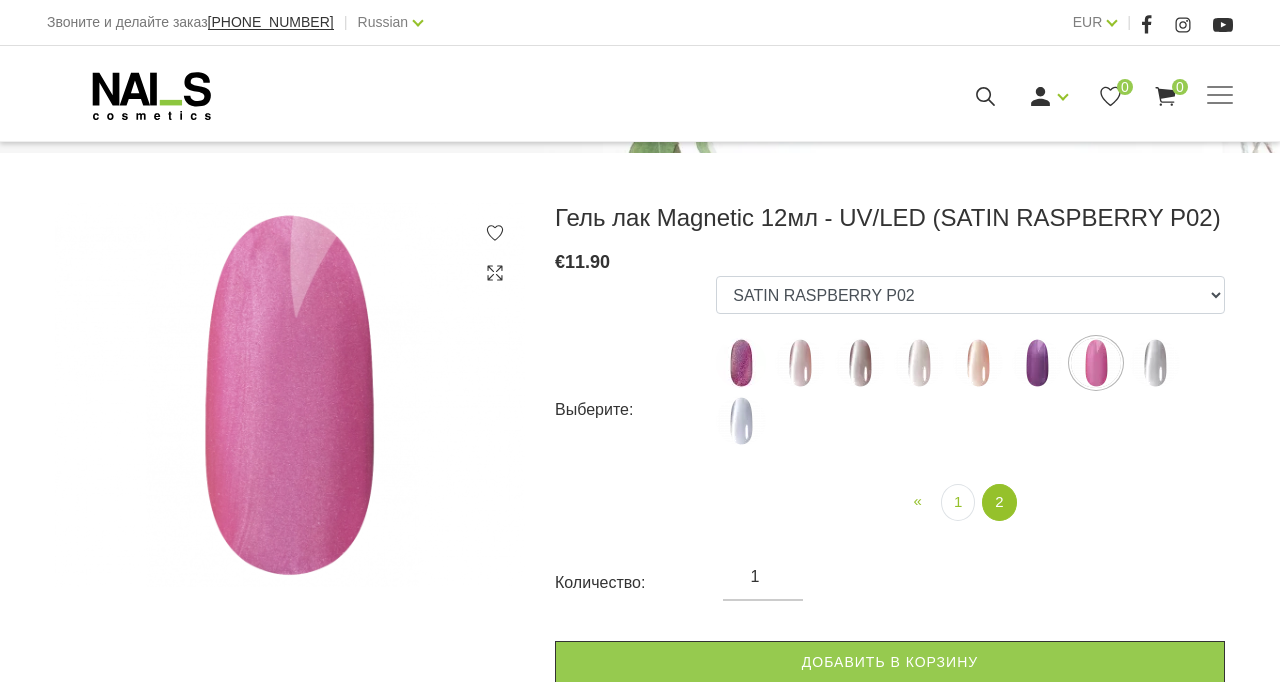click on "10D-04
10D-07
10D-08
10D-09
10D-13
10D-14
10D-15
10D-19
10D-20
607
614
615
701
702
703
704
705
706 9D-42 D-01 D-02" at bounding box center [970, 365] 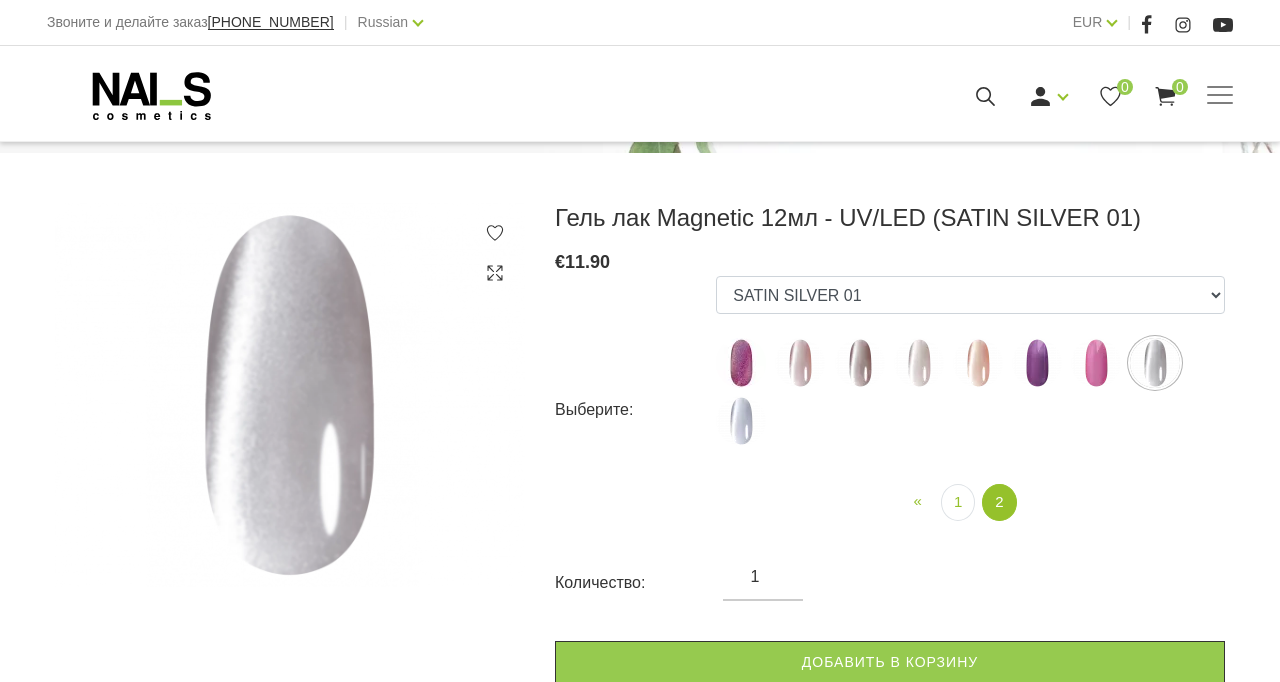 click at bounding box center [741, 421] 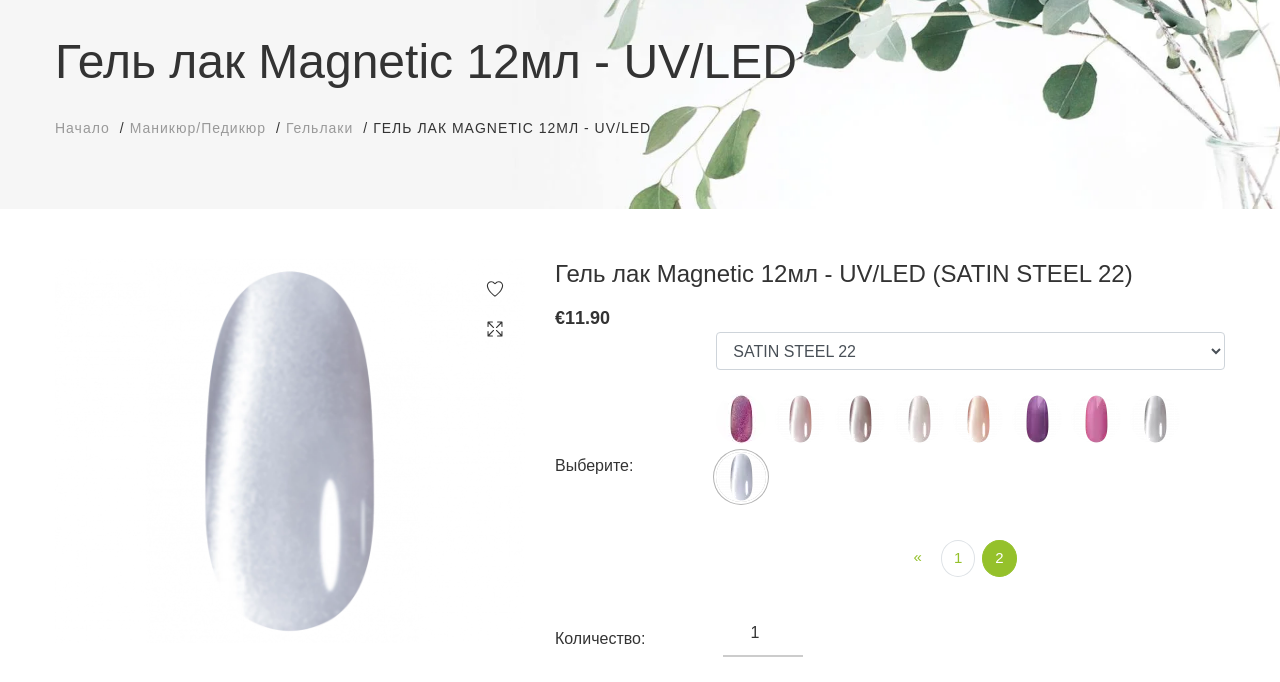 scroll, scrollTop: 0, scrollLeft: 0, axis: both 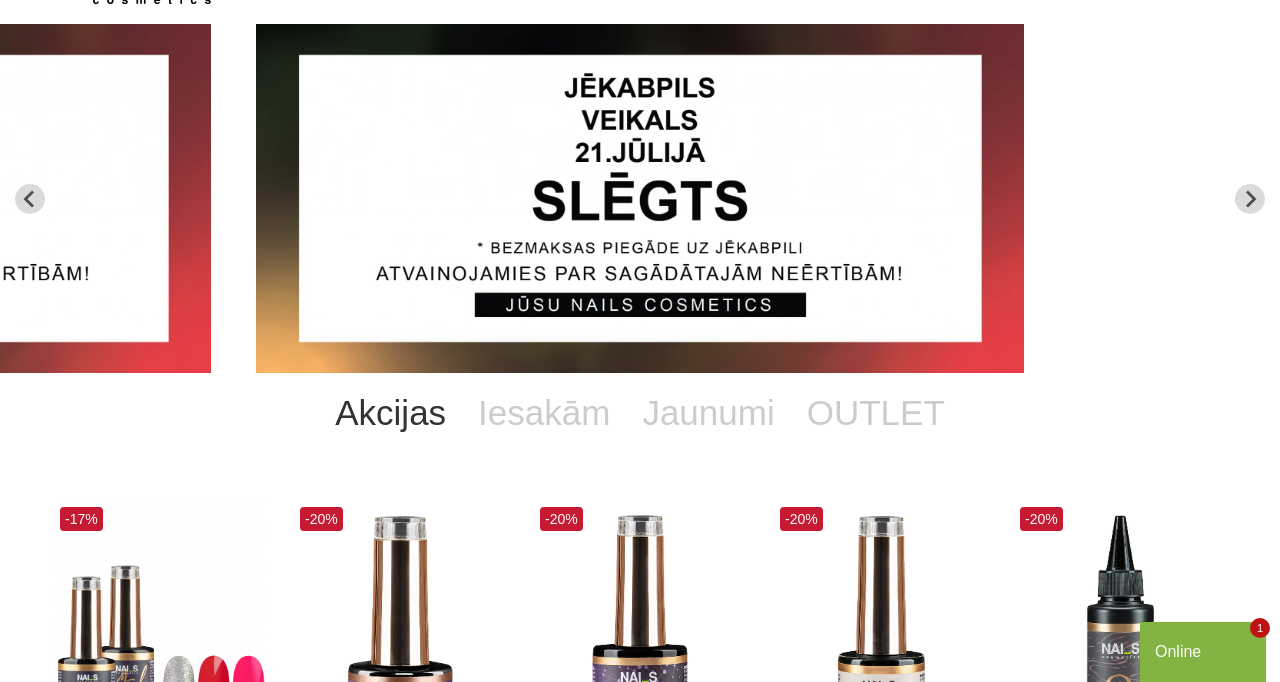 click on "Online" at bounding box center [1203, 652] 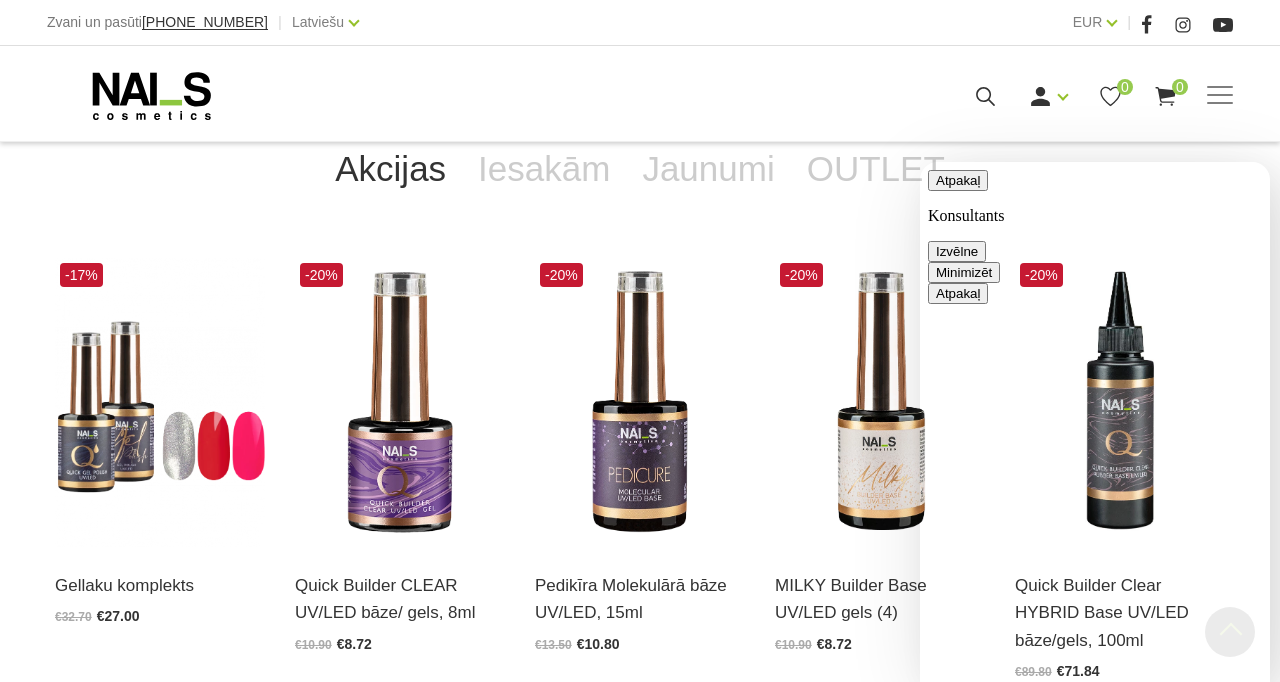 scroll, scrollTop: 357, scrollLeft: 0, axis: vertical 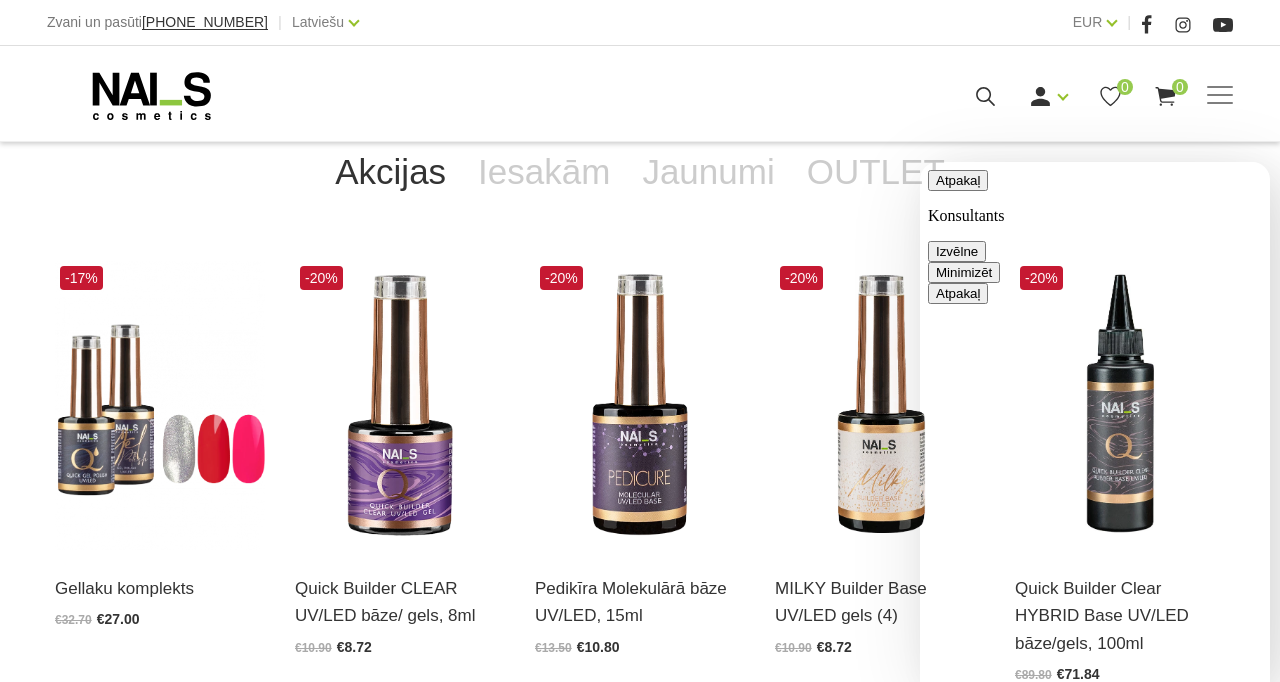 click on "Atpakaļ  Konsultants  Izvēlne Minimizēt" at bounding box center [1095, 226] 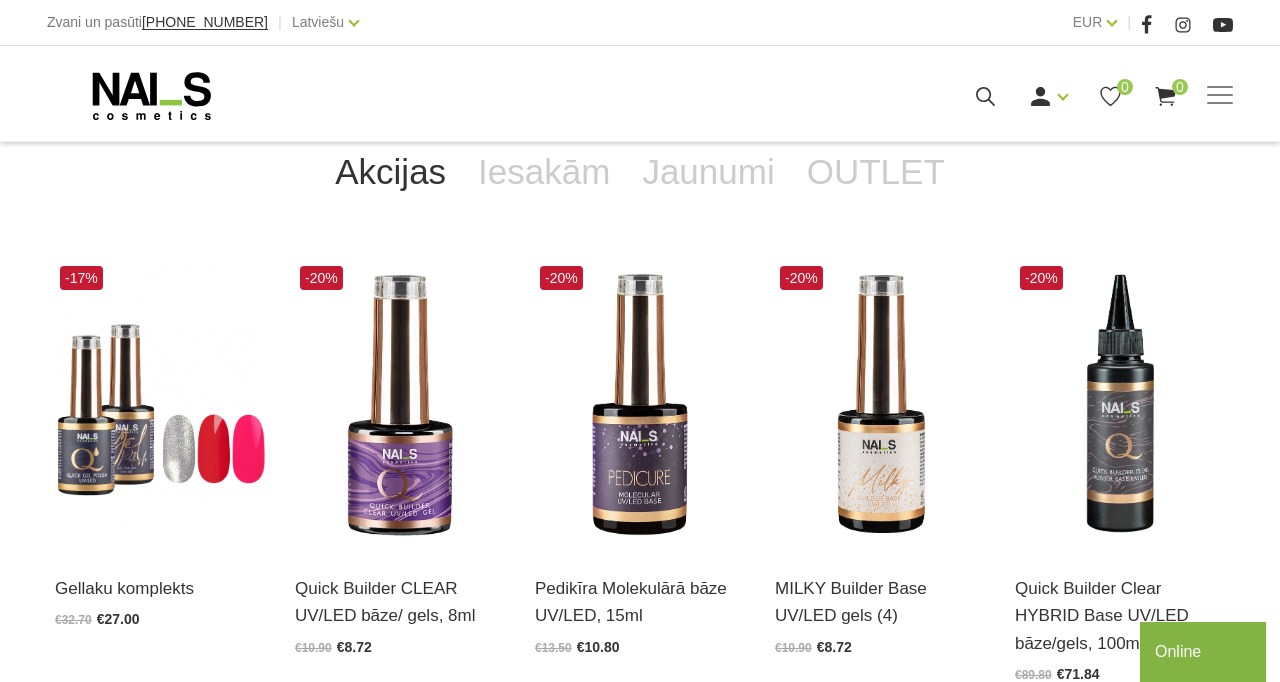 click on "Jaunumi" at bounding box center [708, 172] 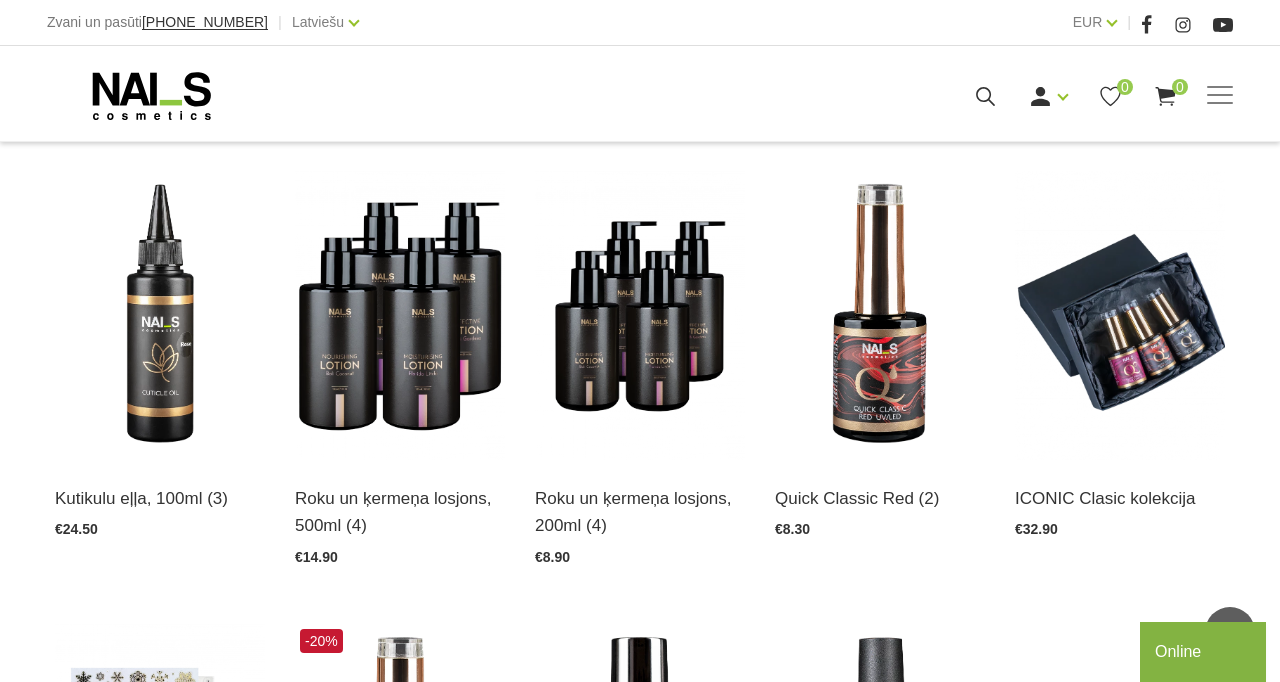 scroll, scrollTop: 0, scrollLeft: 0, axis: both 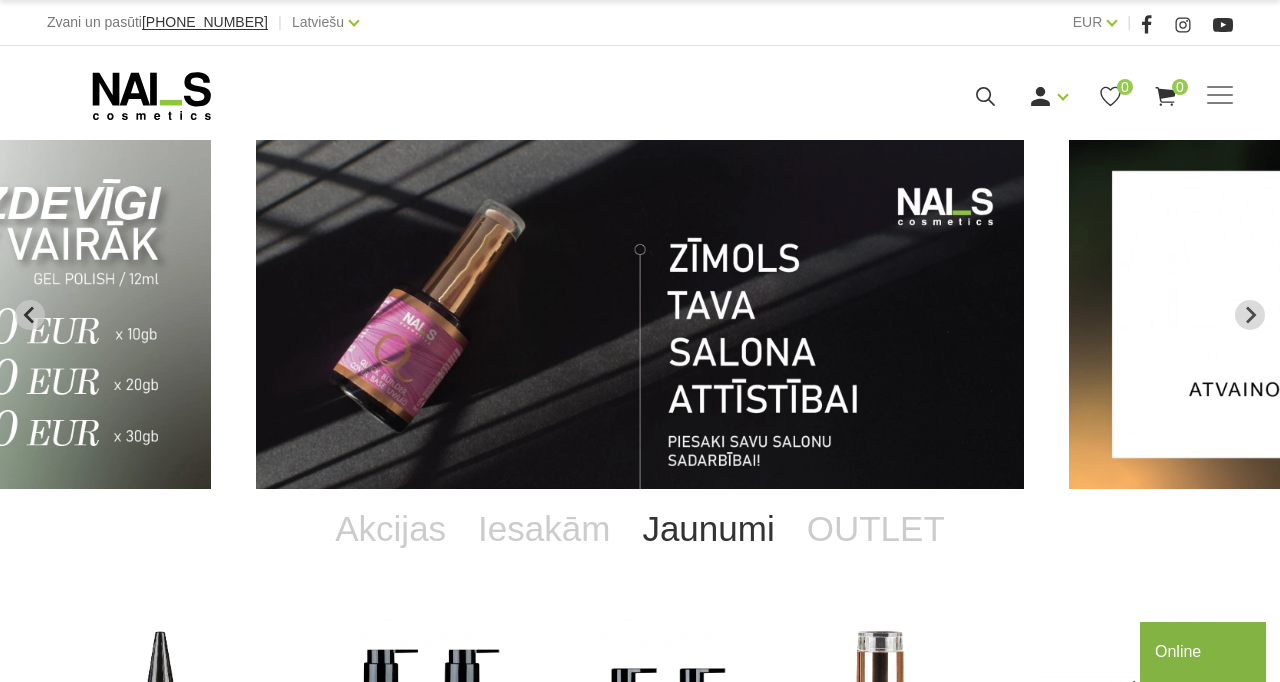 click on "Latviešu" at bounding box center (318, 22) 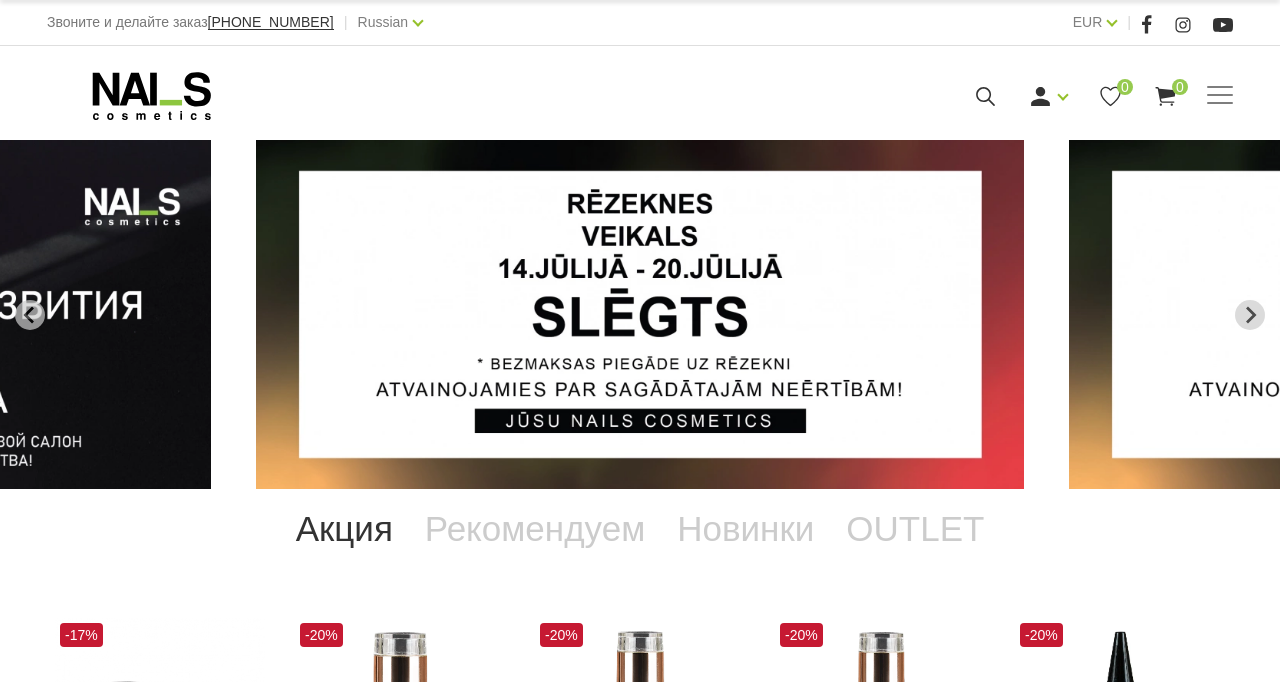 scroll, scrollTop: 0, scrollLeft: 0, axis: both 